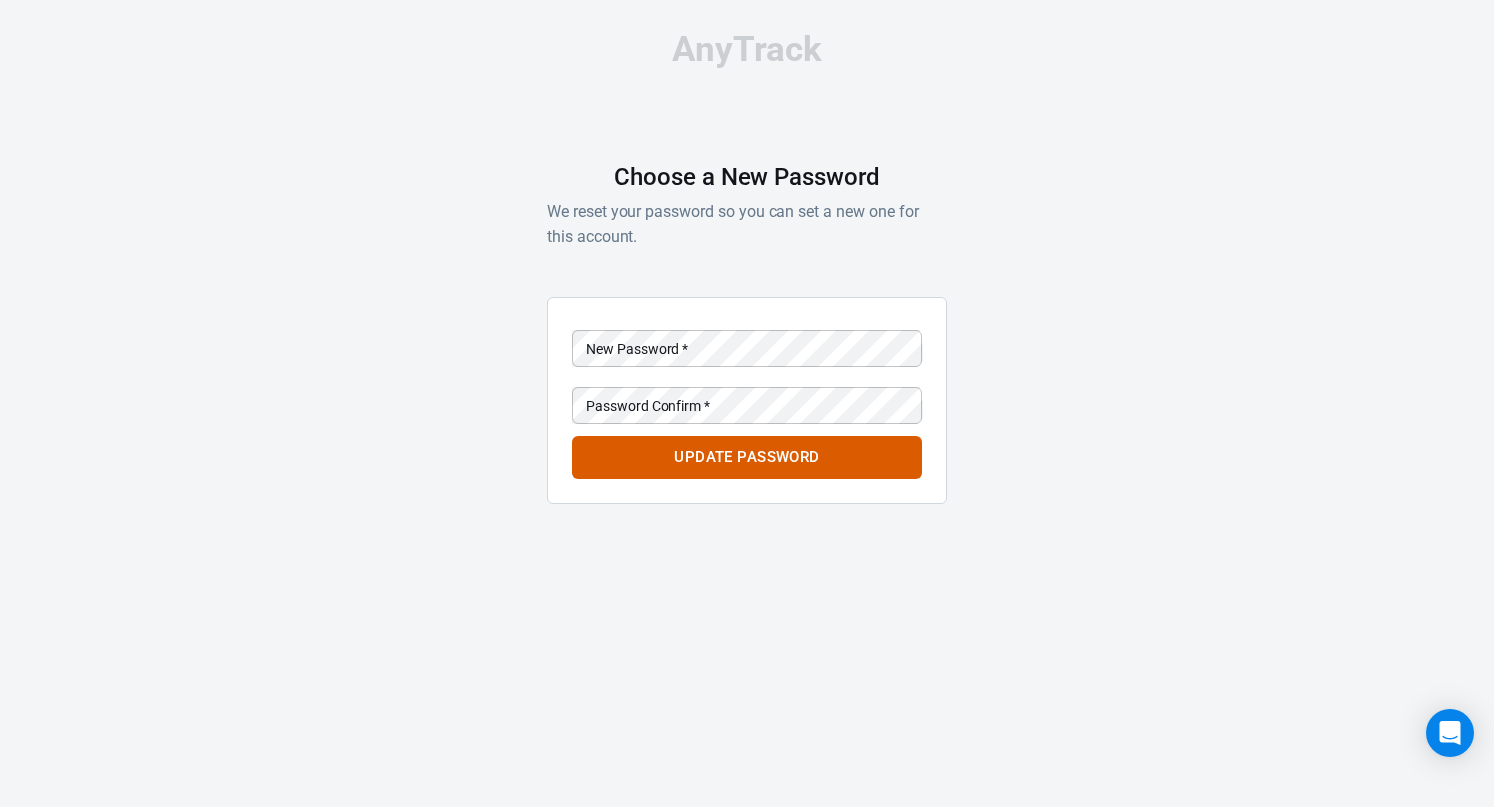 scroll, scrollTop: 0, scrollLeft: 0, axis: both 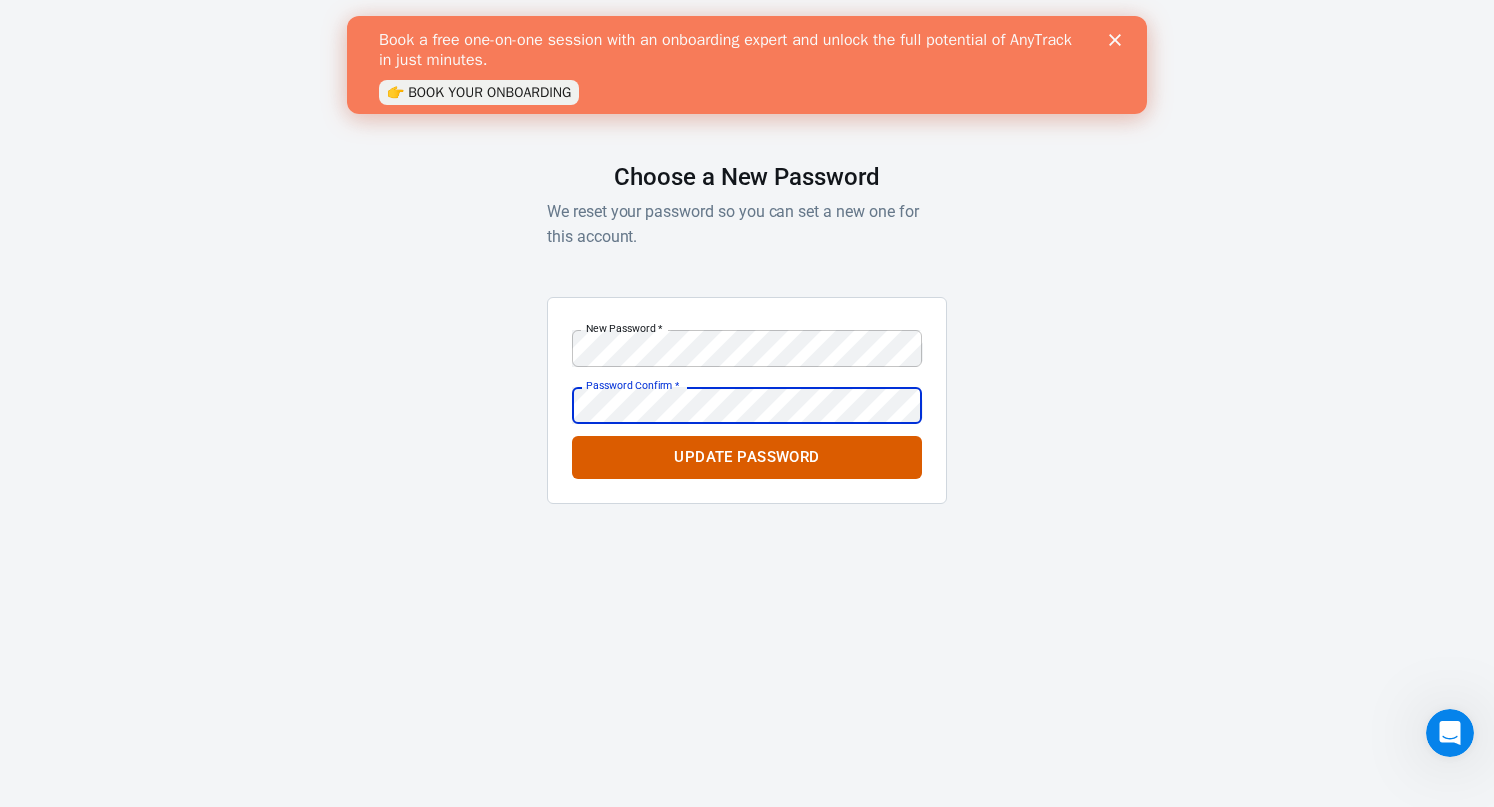 click on "Update Password" at bounding box center [747, 457] 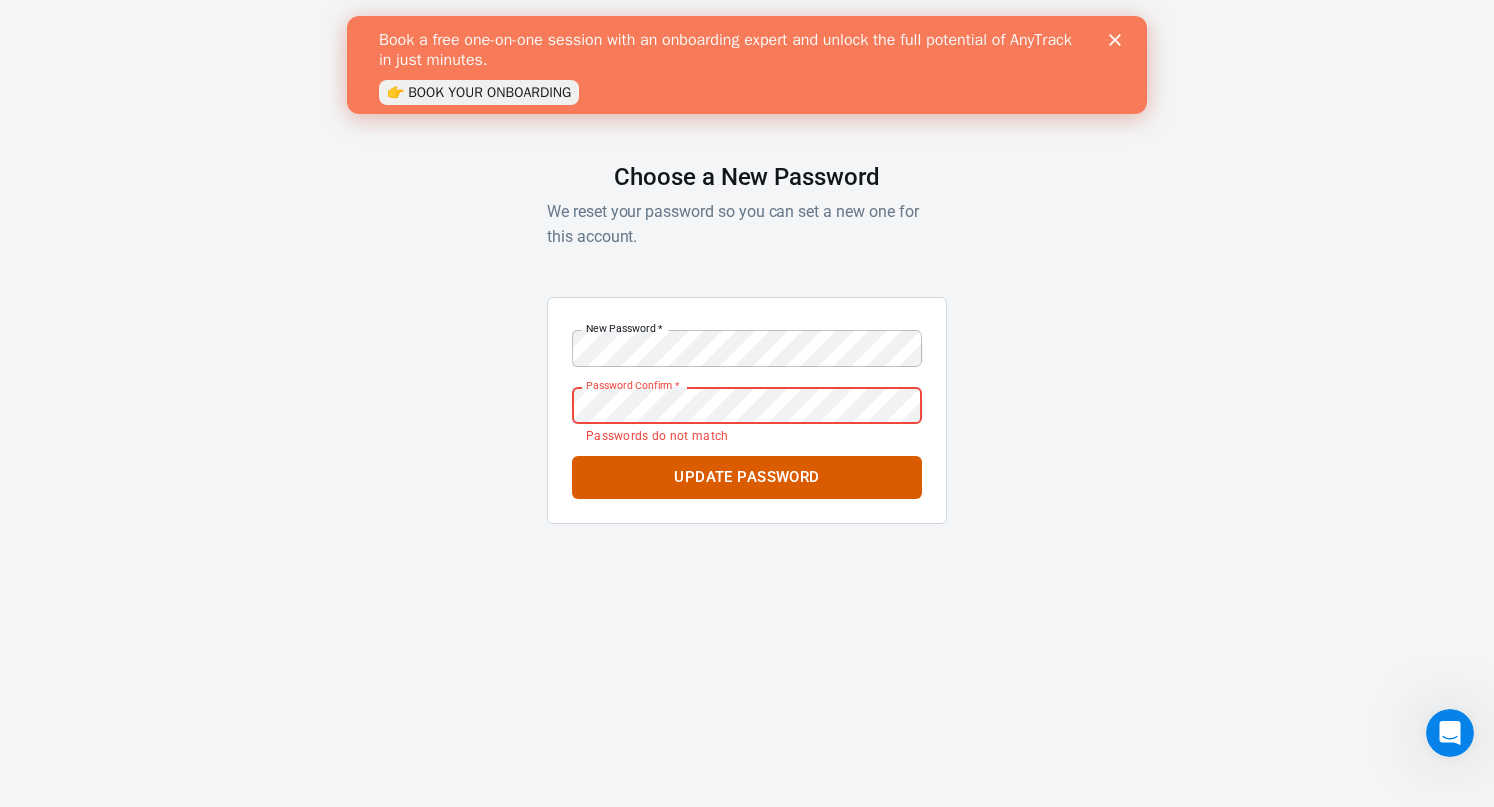 click on "Update Password" at bounding box center [747, 477] 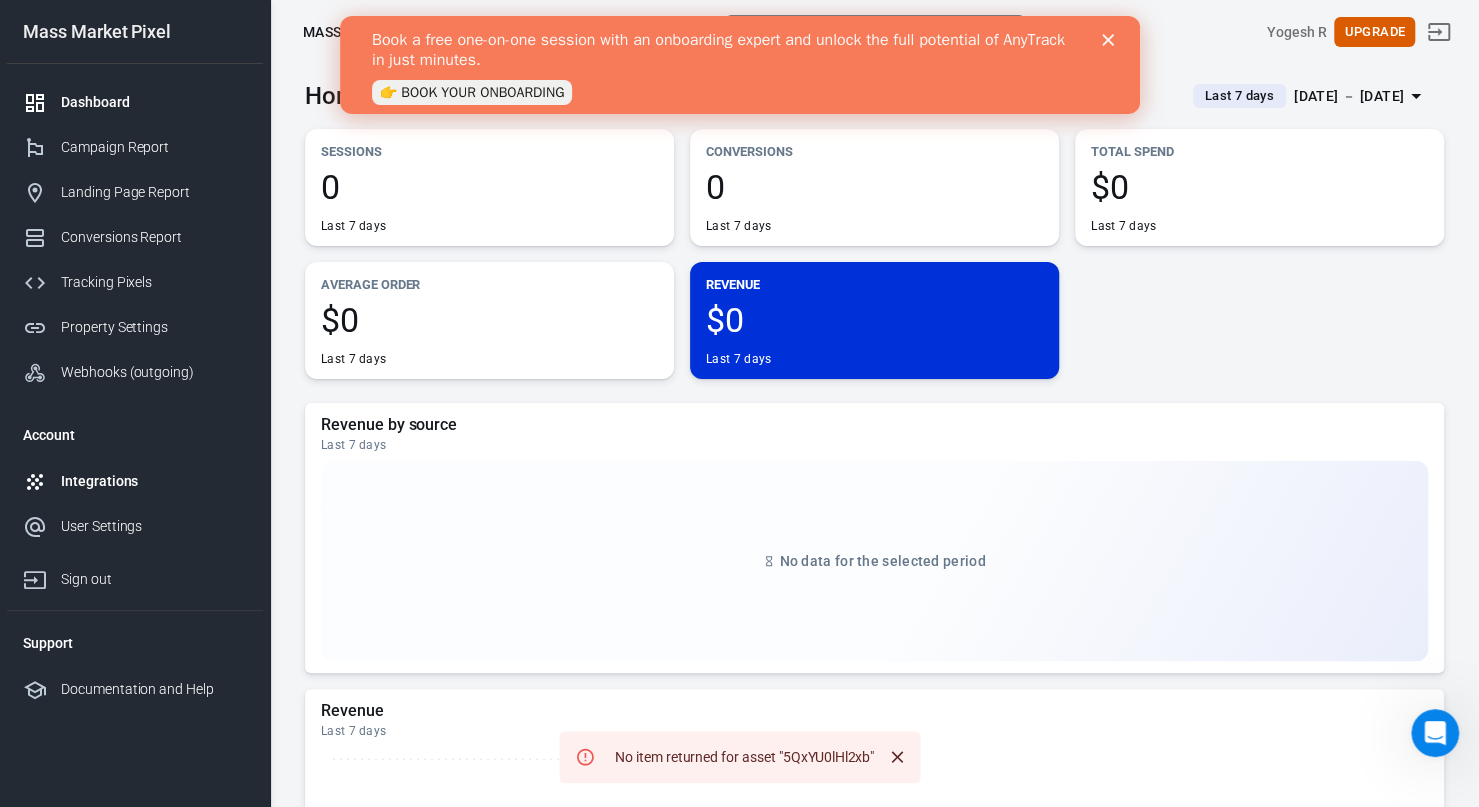 click on "Integrations" at bounding box center [154, 481] 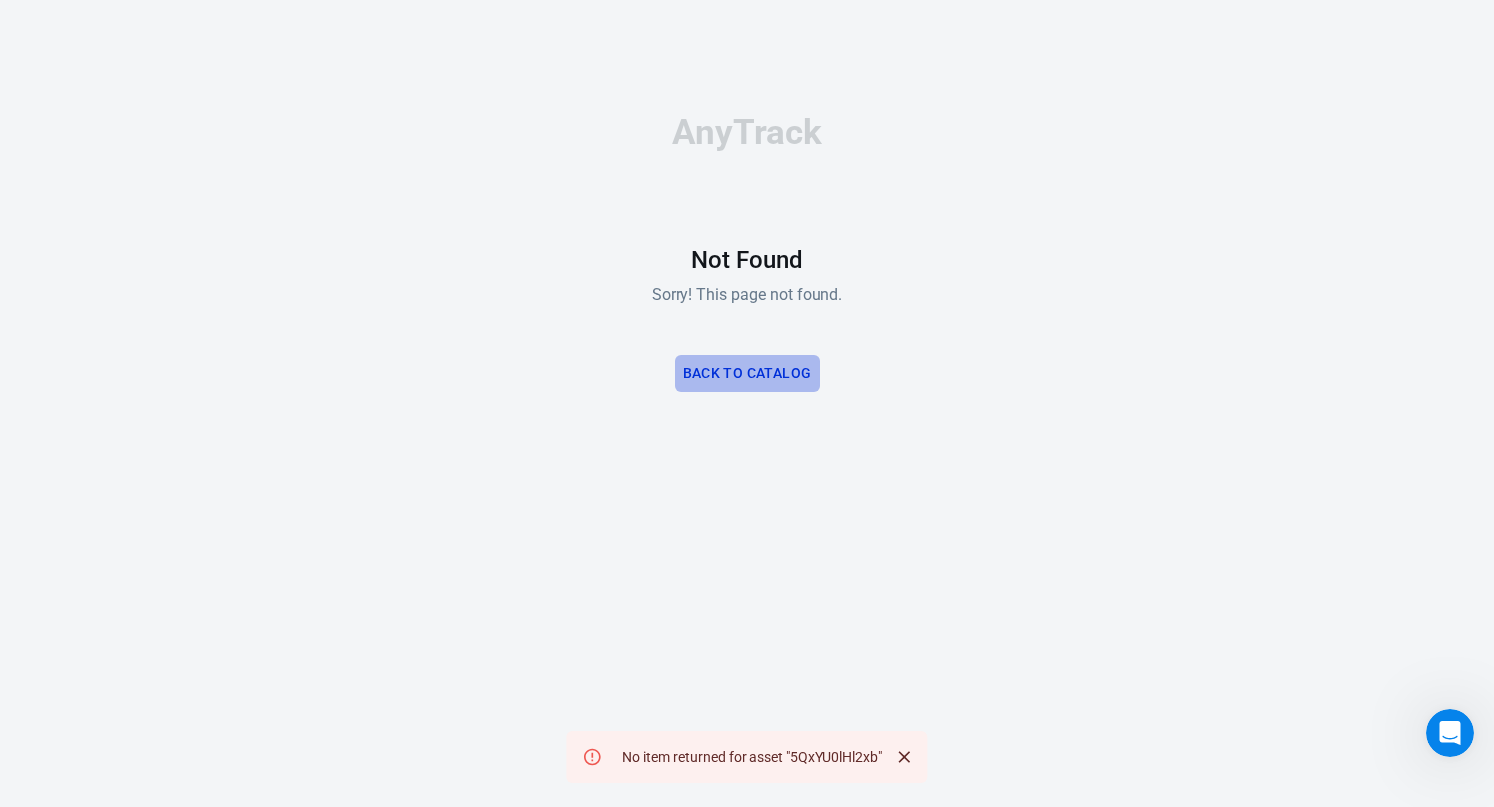 click on "Back to Catalog" at bounding box center [747, 373] 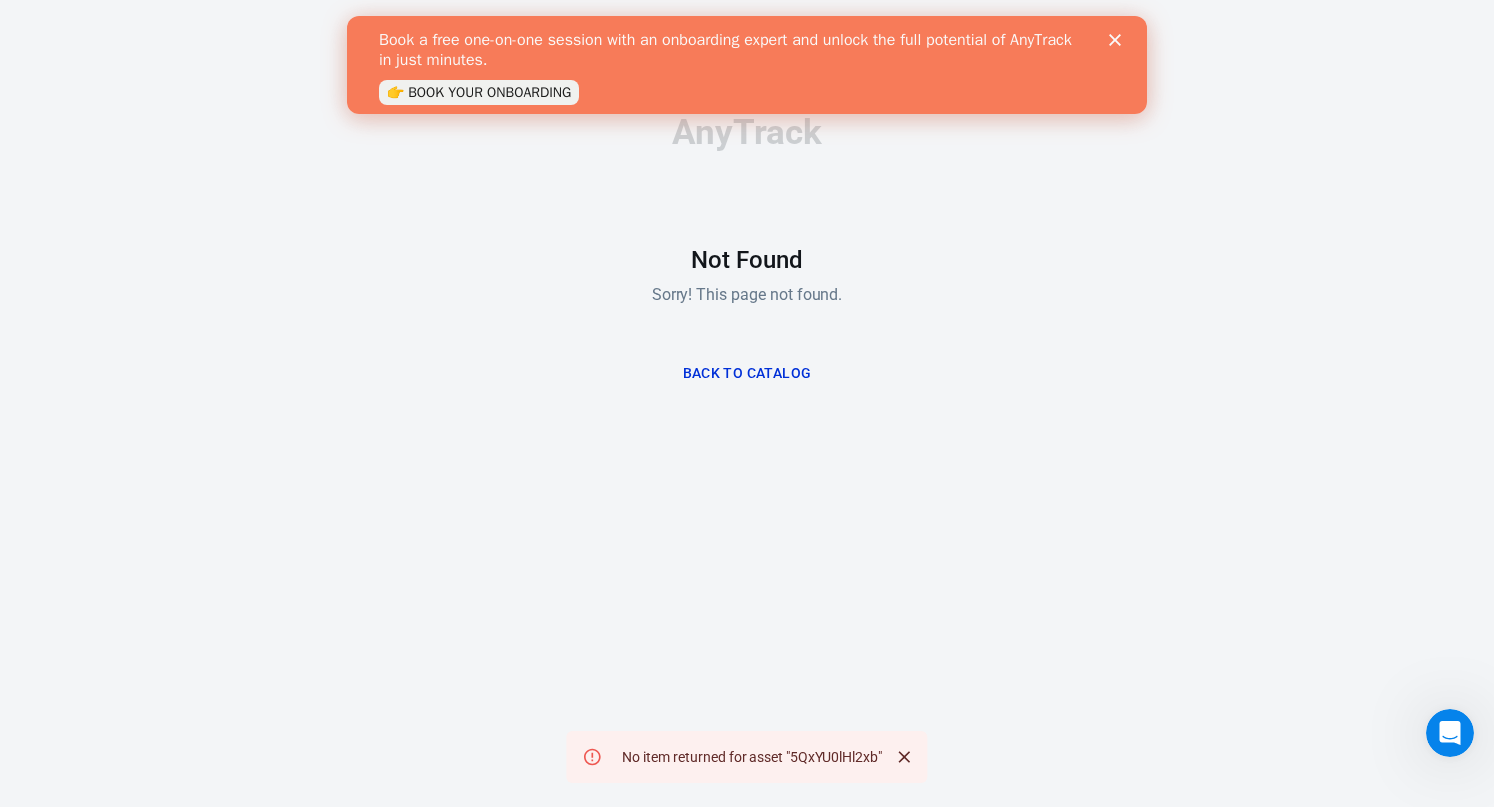scroll, scrollTop: 0, scrollLeft: 0, axis: both 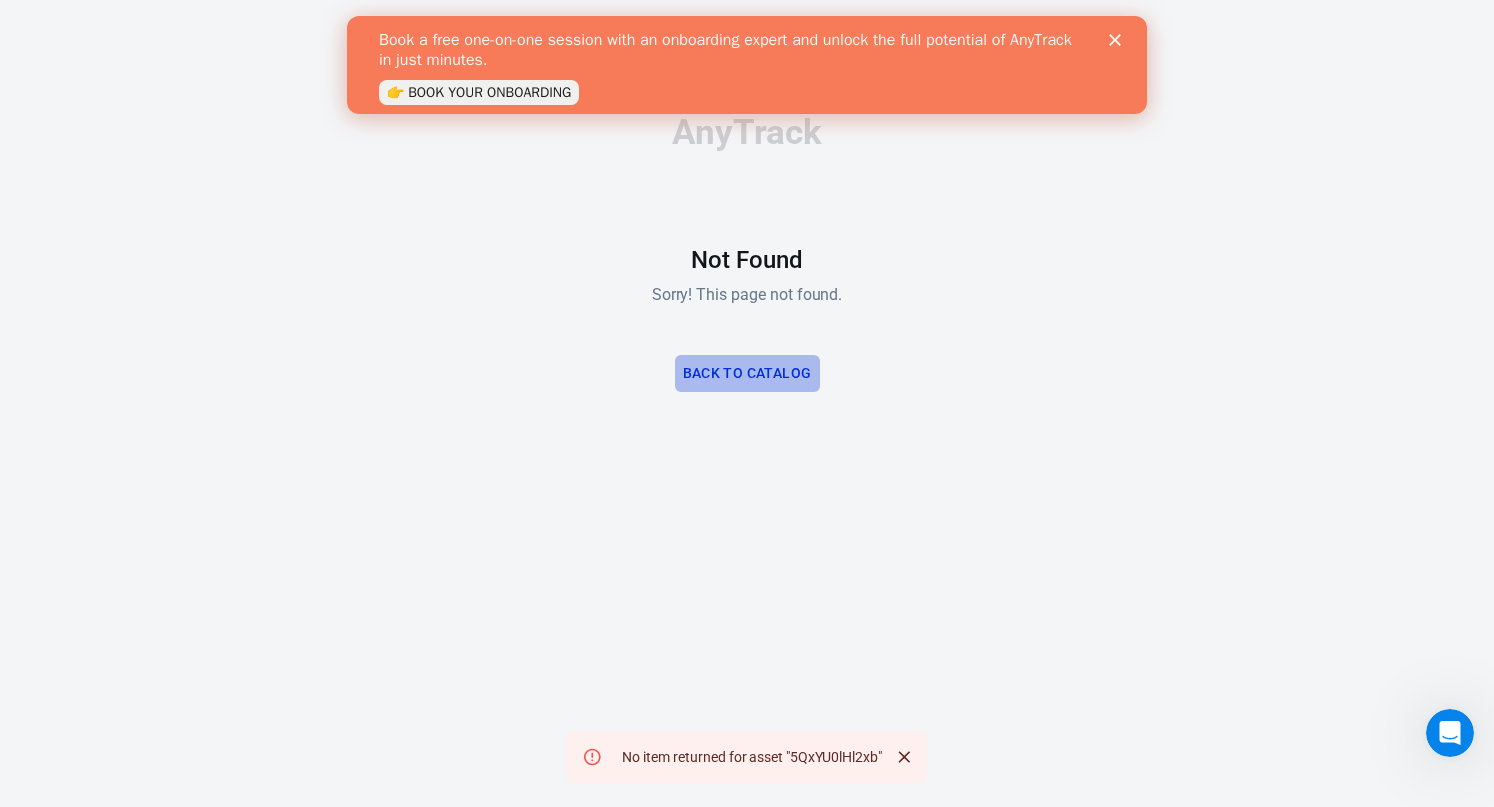 click on "Back to Catalog" at bounding box center [747, 373] 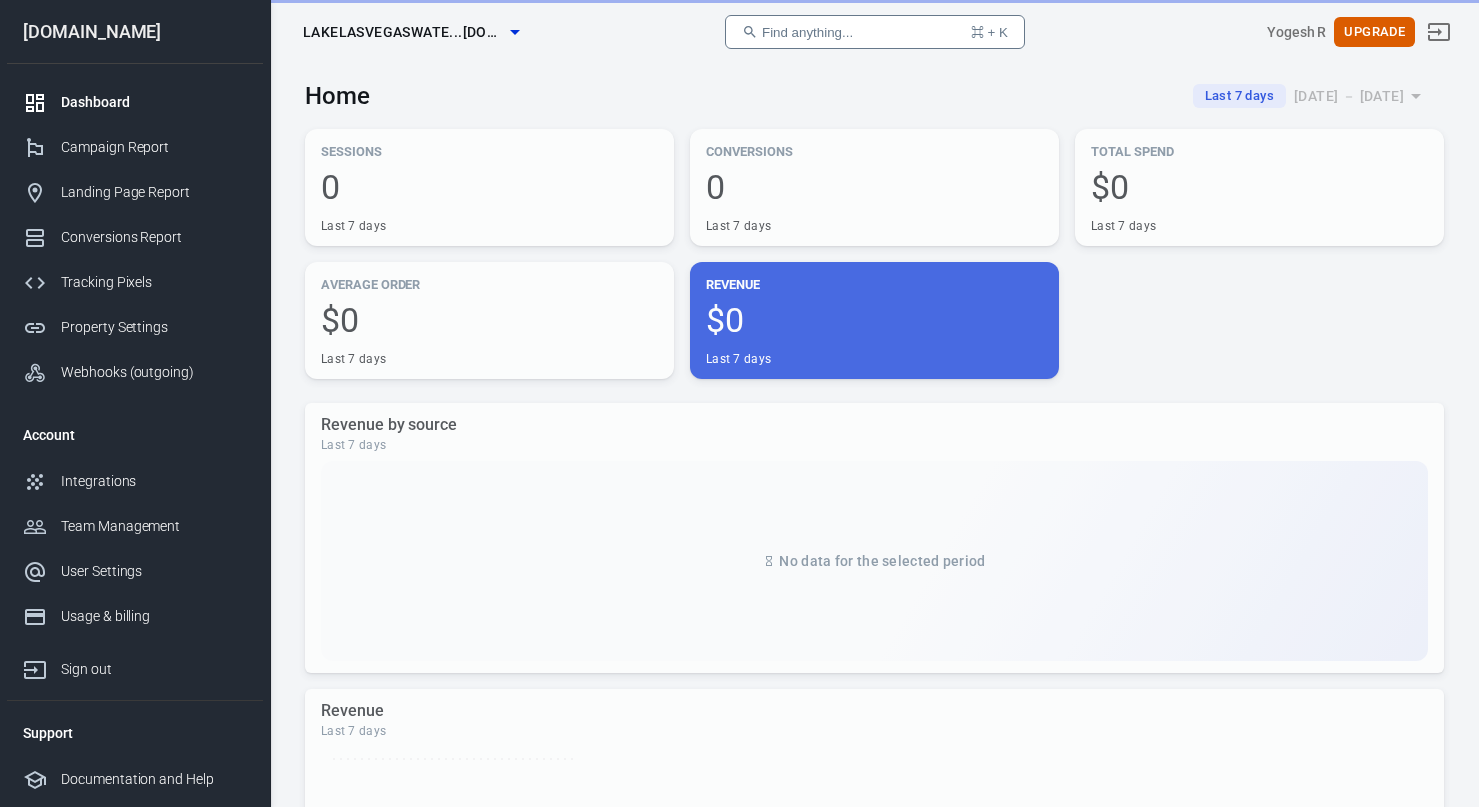 scroll, scrollTop: 0, scrollLeft: 0, axis: both 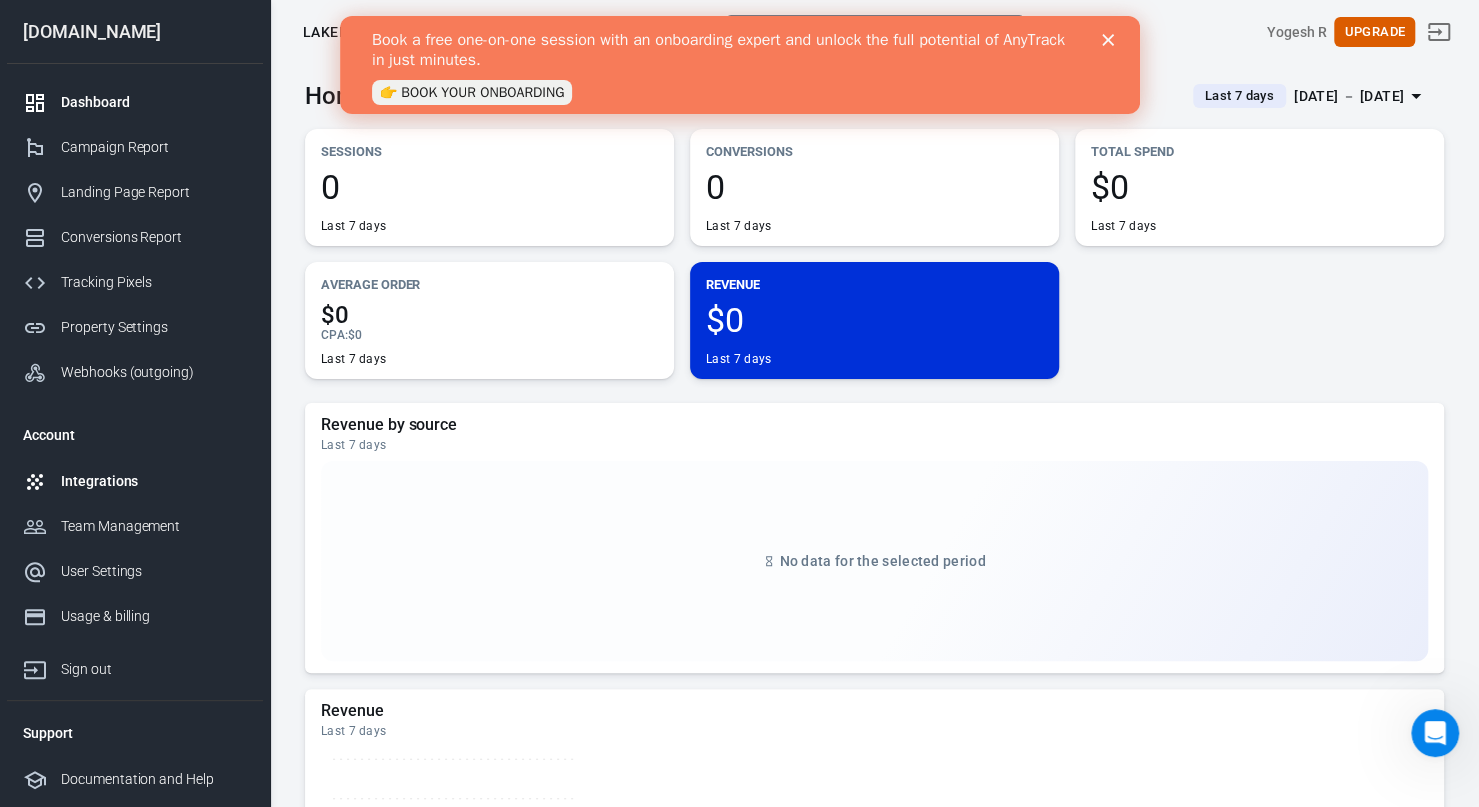 click on "Integrations" at bounding box center [154, 481] 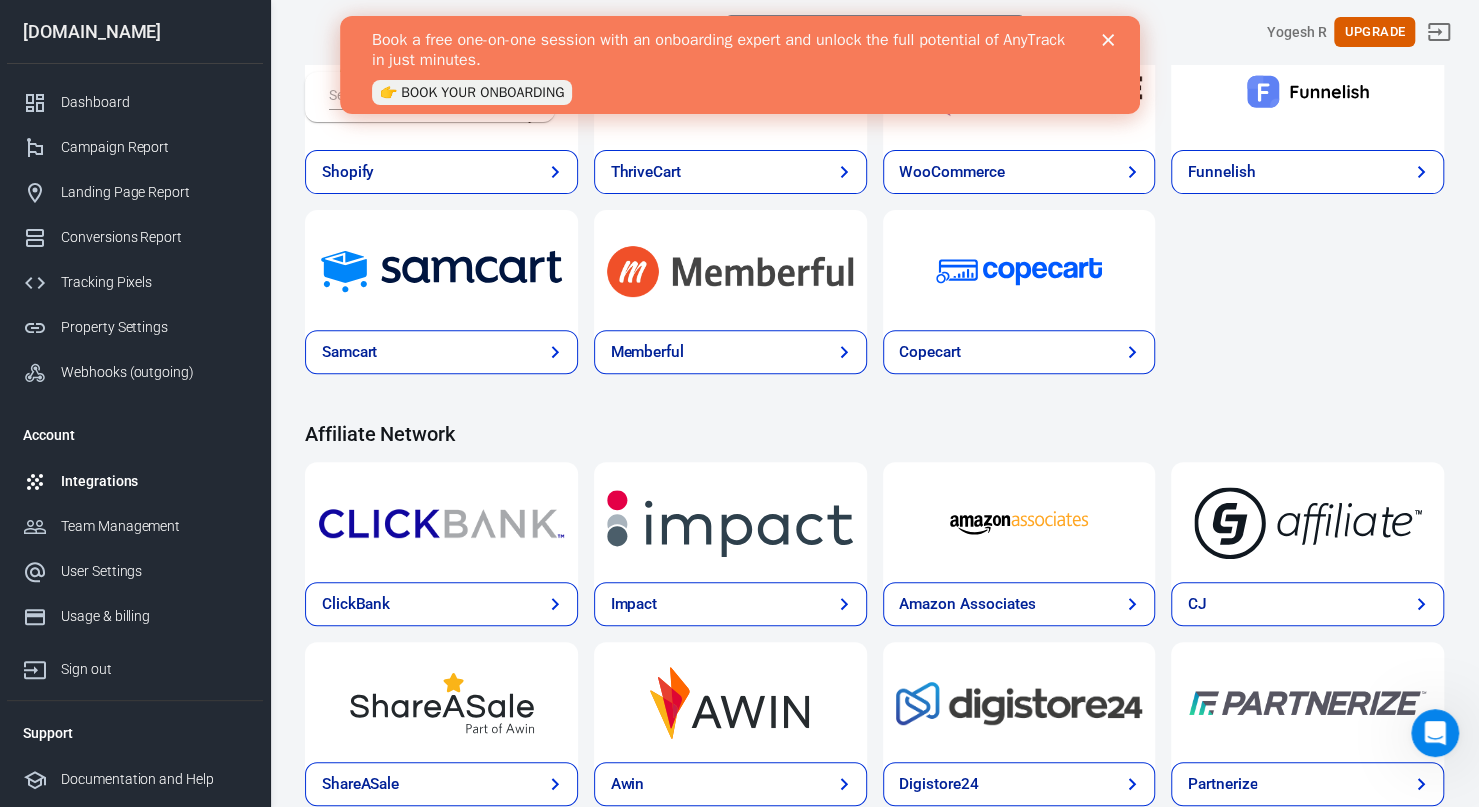 scroll, scrollTop: 0, scrollLeft: 0, axis: both 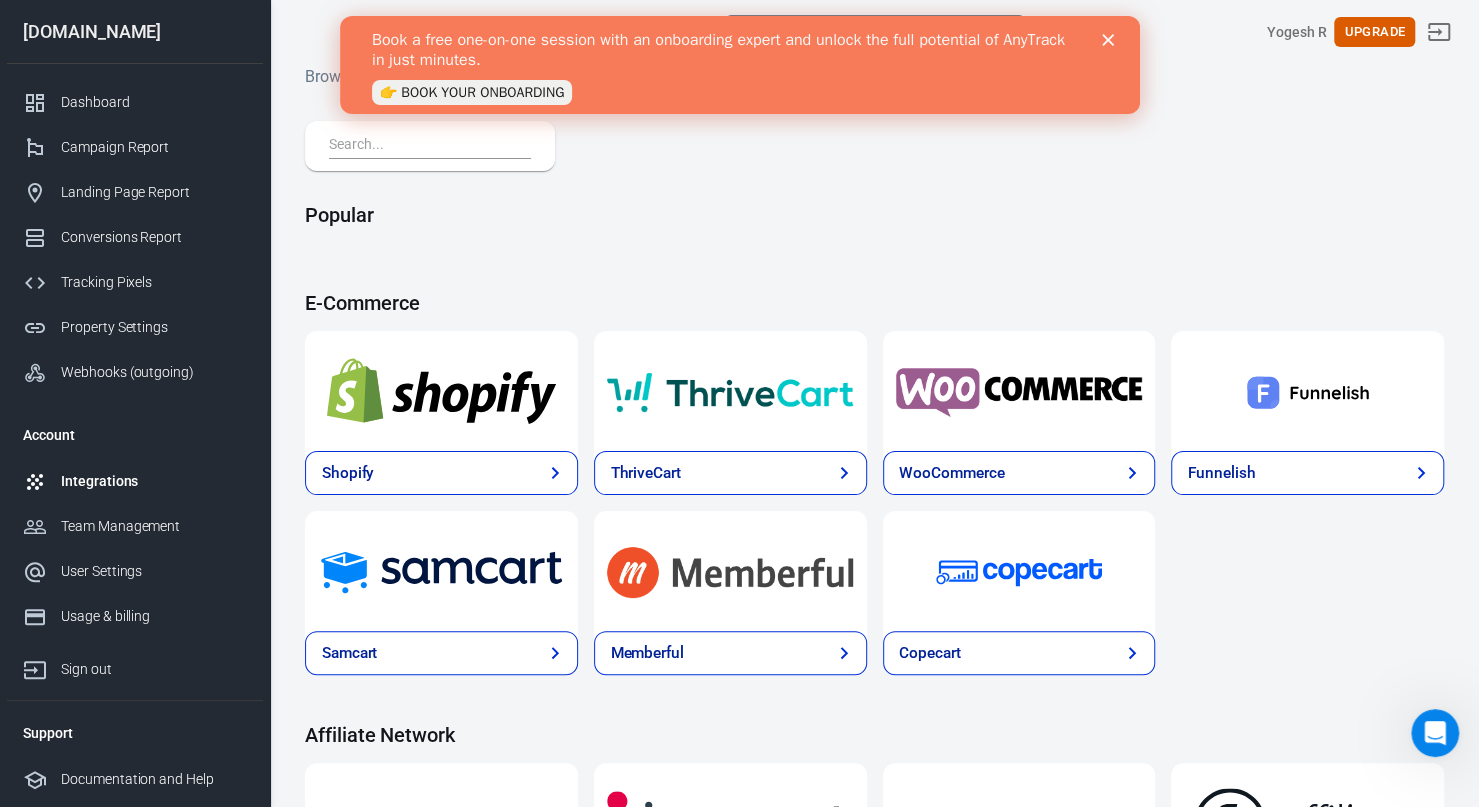 click on "Book a free one-on-one session with an onboarding expert and unlock the full potential of AnyTrack in just minutes. 👉 BOOK YOUR ONBOARDING" at bounding box center [739, 65] 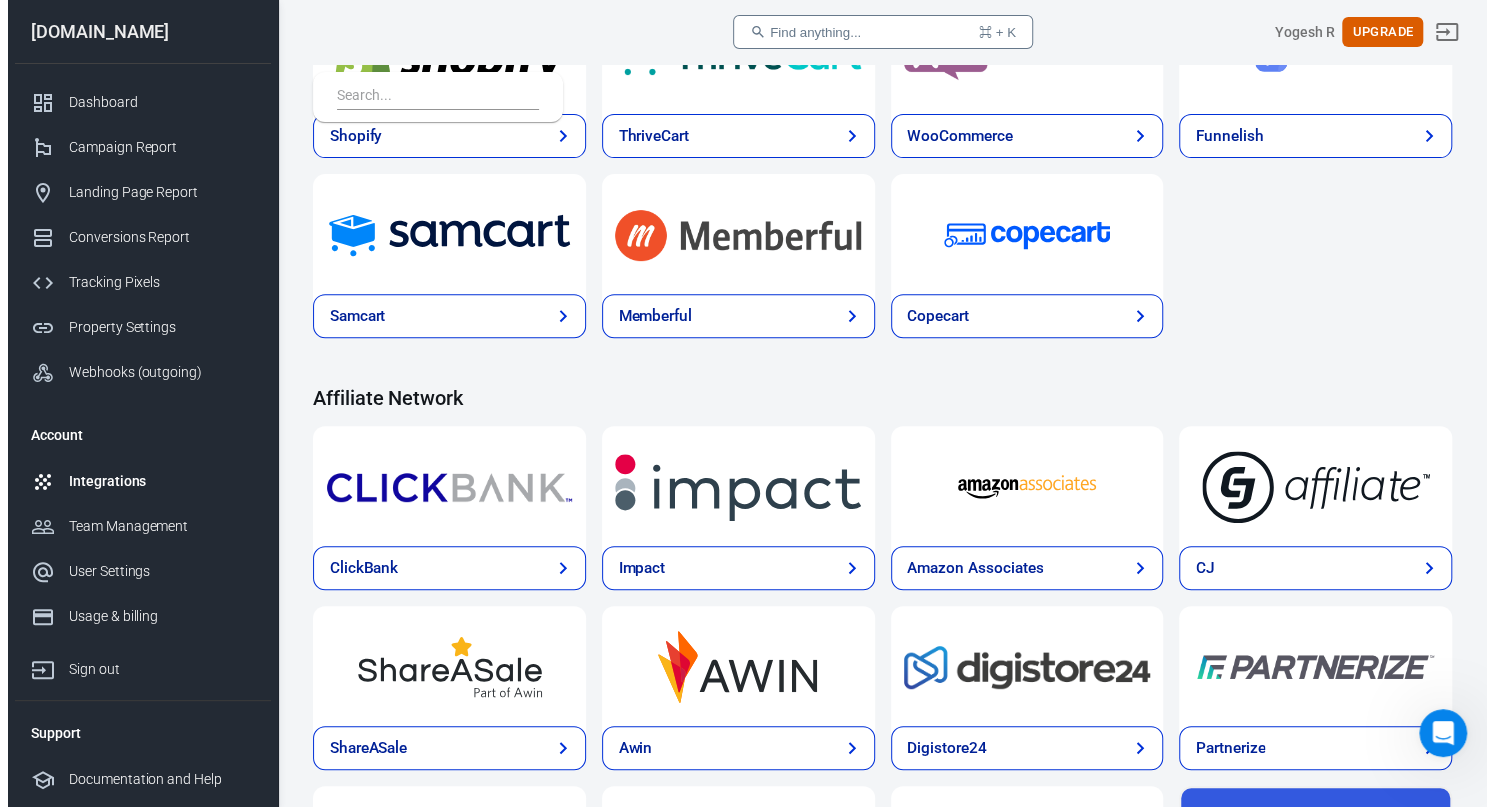 scroll, scrollTop: 0, scrollLeft: 0, axis: both 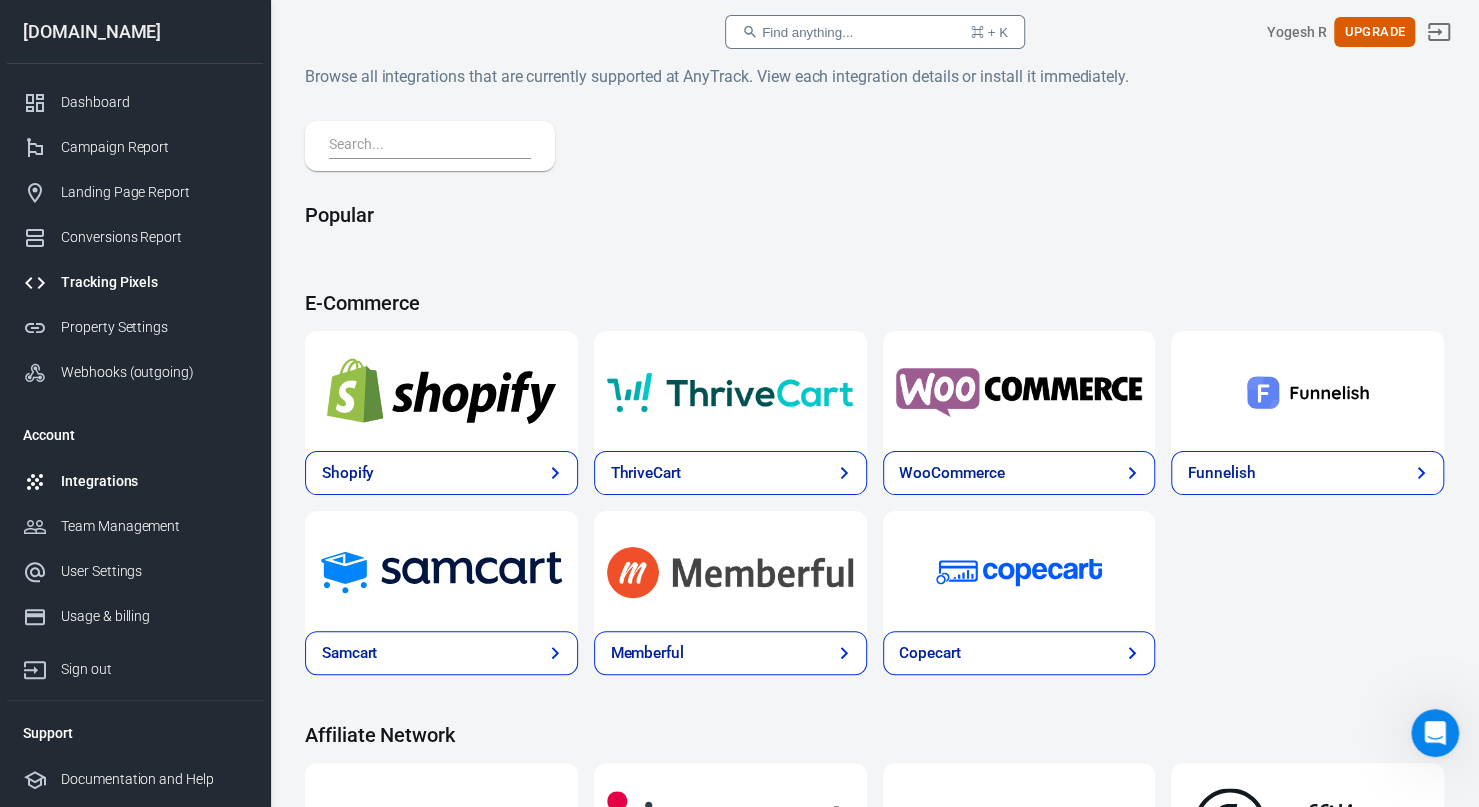 click on "Tracking Pixels" at bounding box center (154, 282) 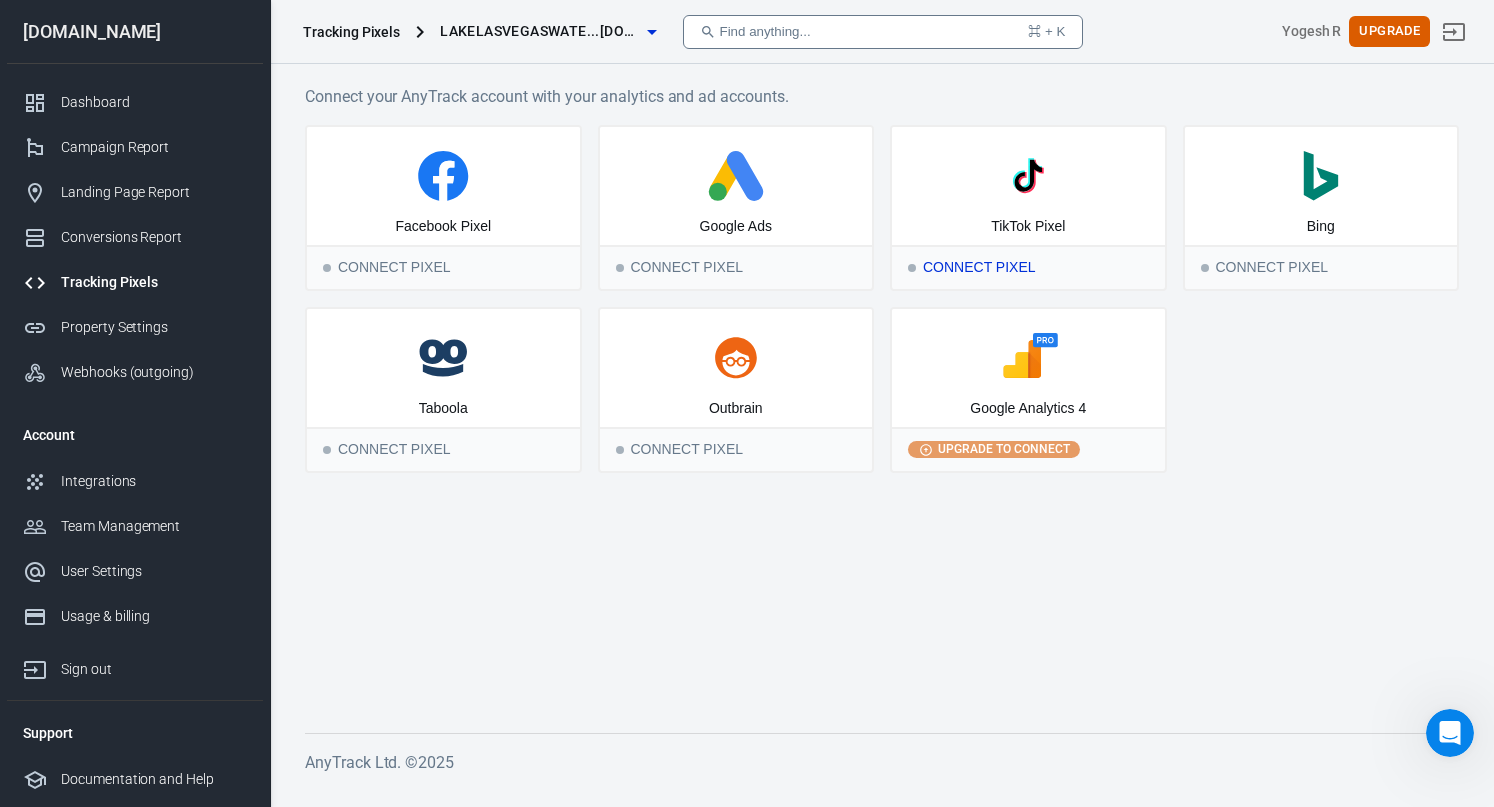 click on "TikTok Pixel" at bounding box center (1028, 186) 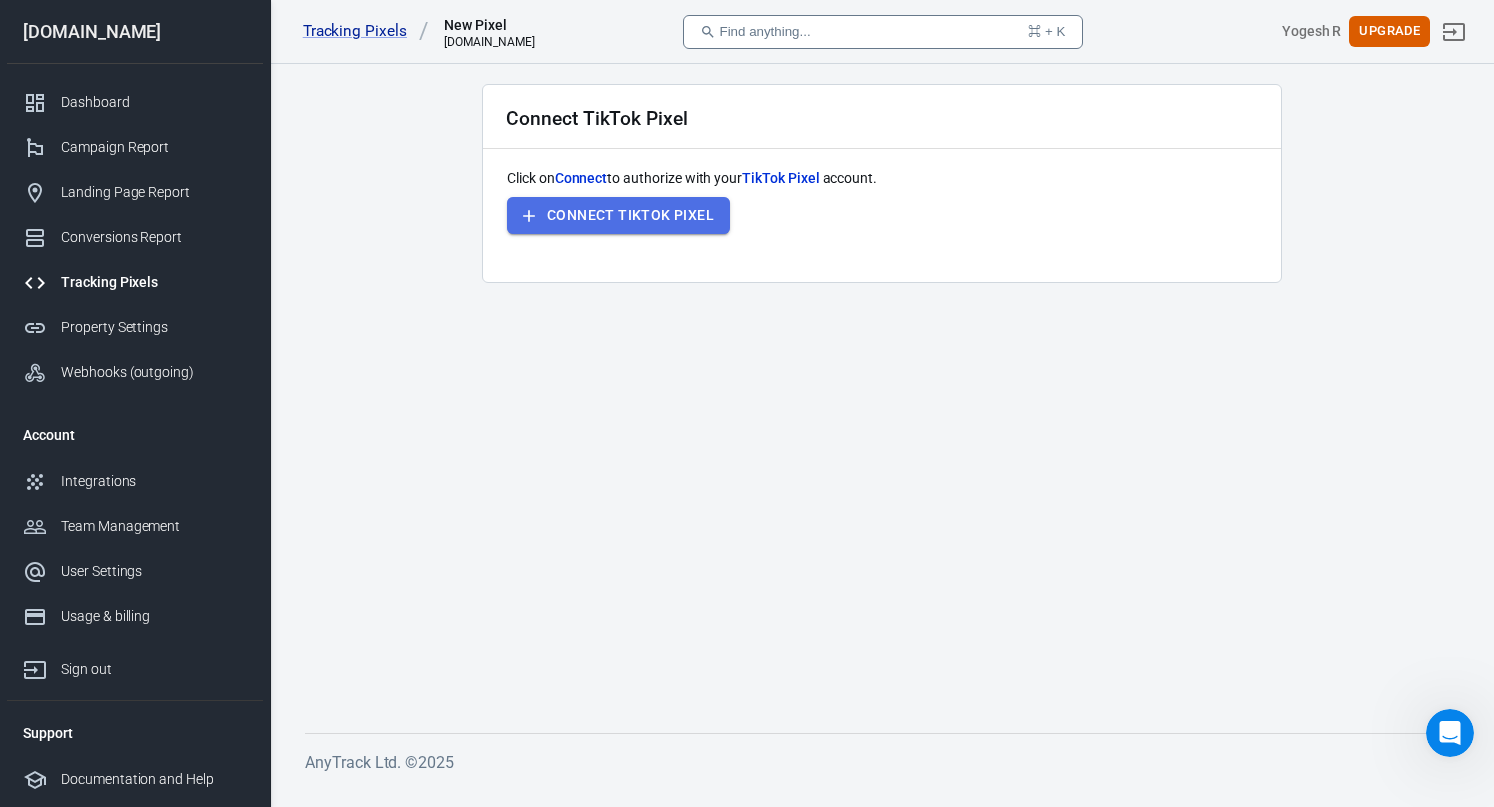 click on "Connect TikTok Pixel" at bounding box center [630, 215] 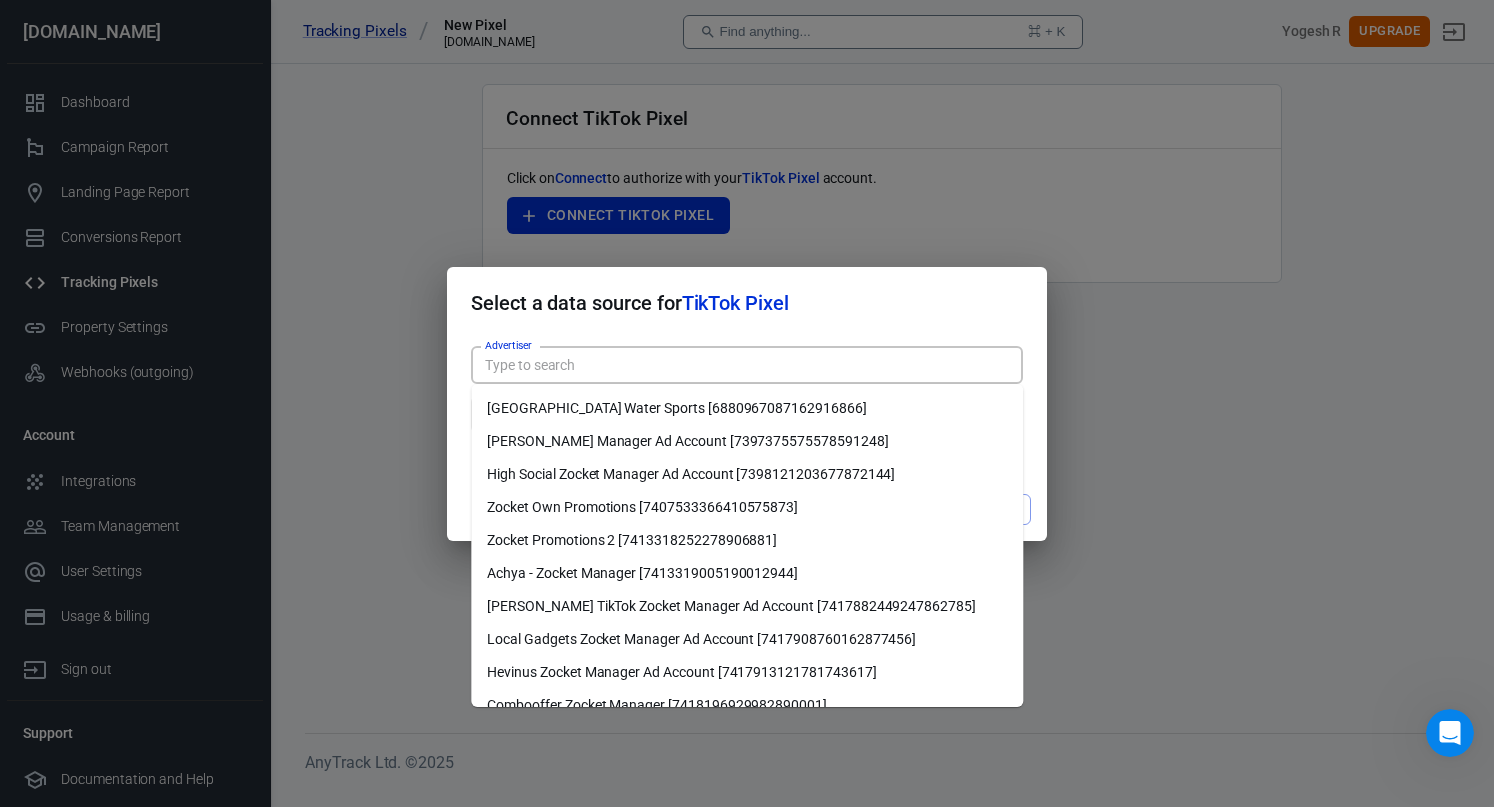 click on "Advertiser" at bounding box center (745, 365) 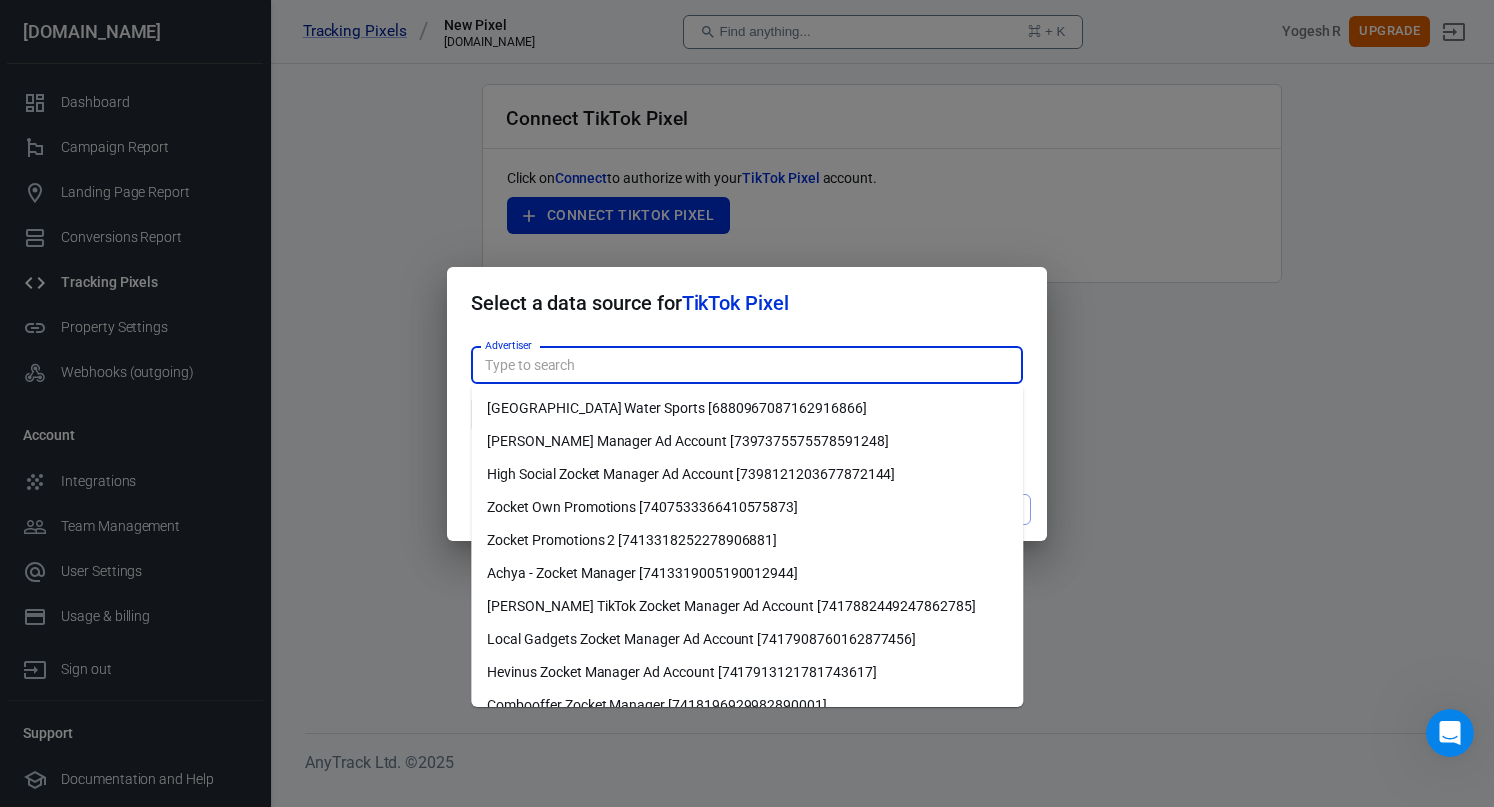 click on "Lake Las Vegas Water Sports [6880967087162916866]" at bounding box center (747, 408) 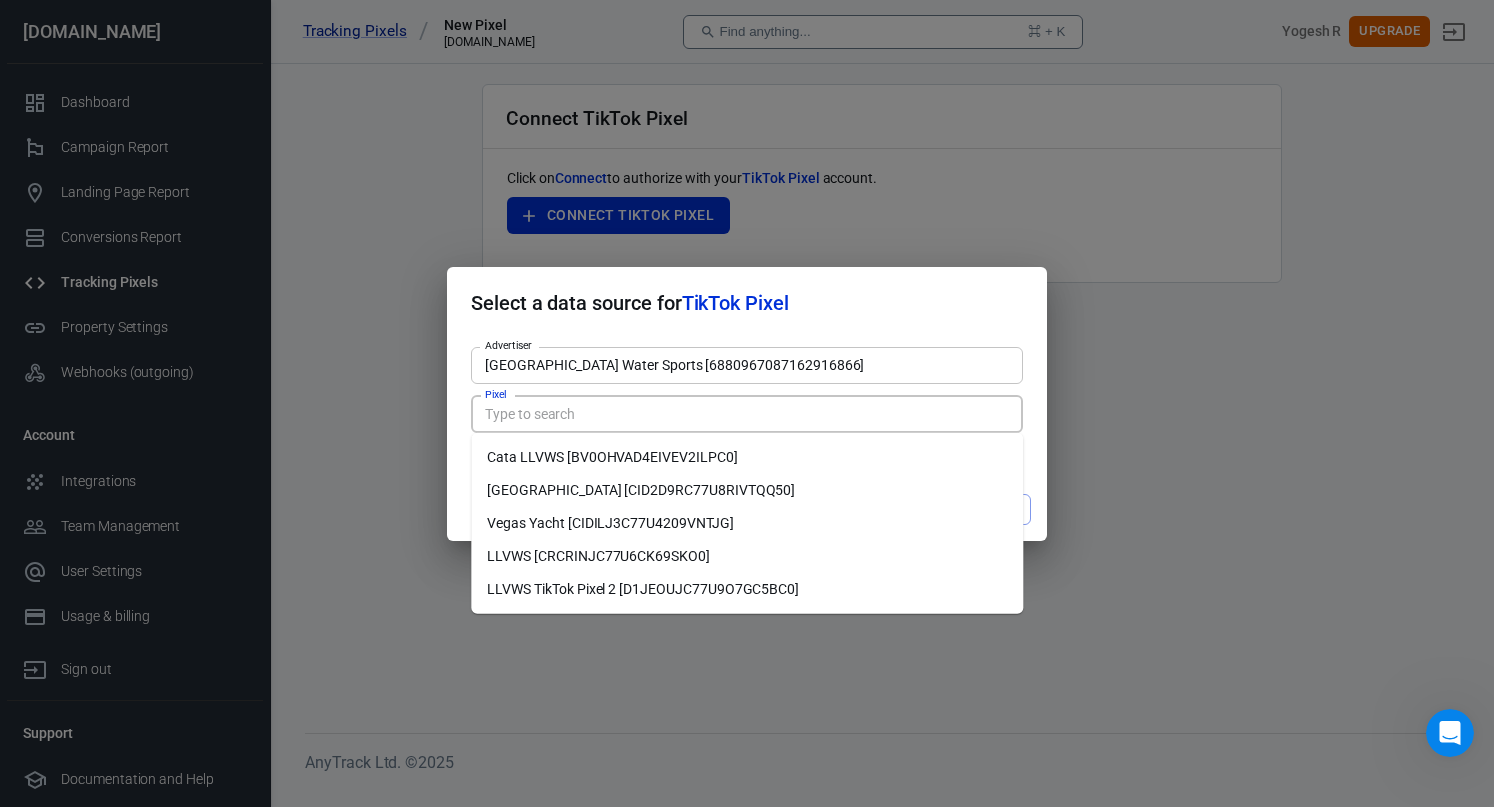 click on "Pixel" at bounding box center (745, 414) 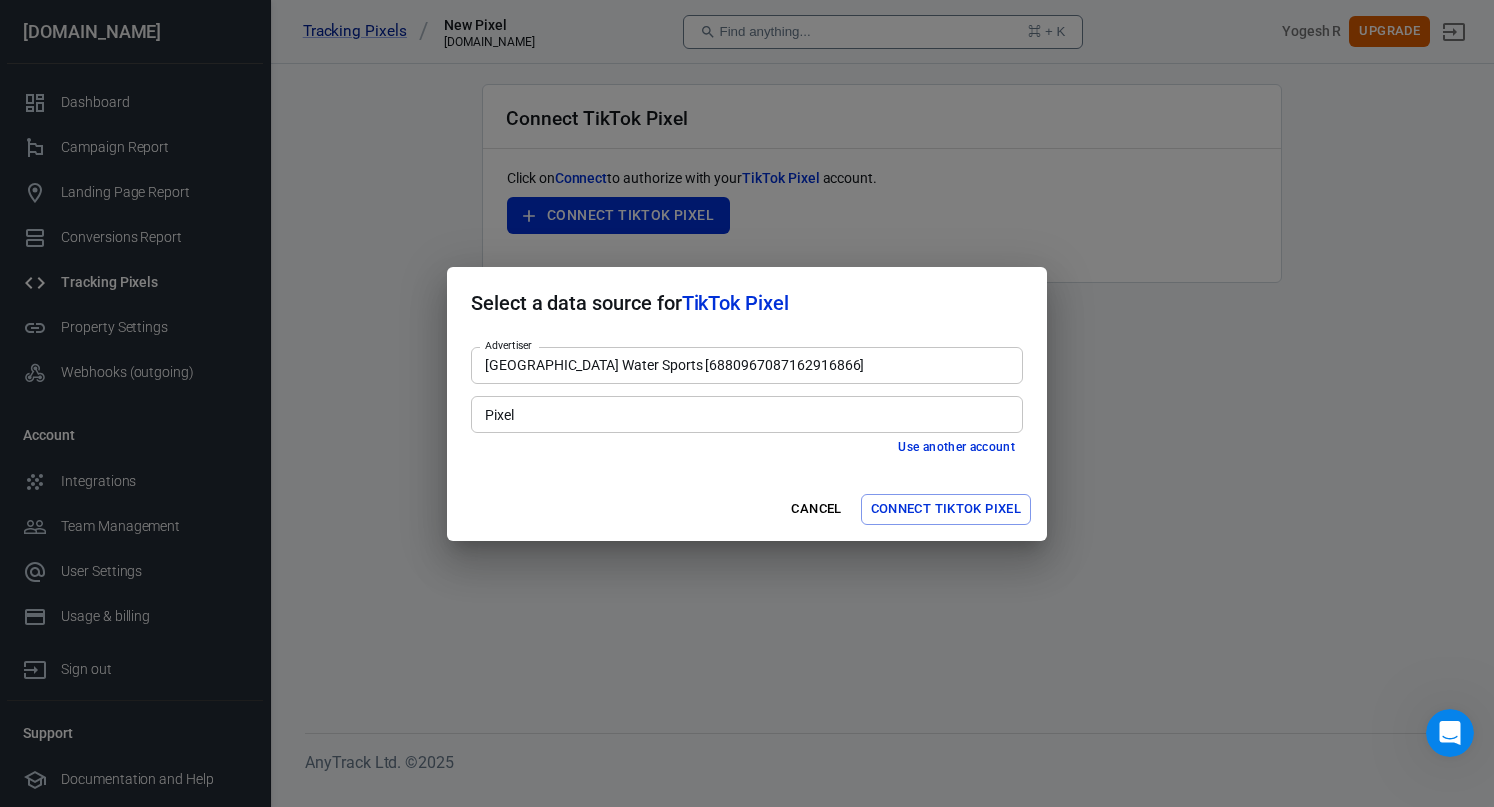click on "Select a data source for  TikTok Pixel Advertiser Lake Las Vegas Water Sports [6880967087162916866] Advertiser Pixel Pixel Use another account Cancel Connect TikTok Pixel" at bounding box center [747, 403] 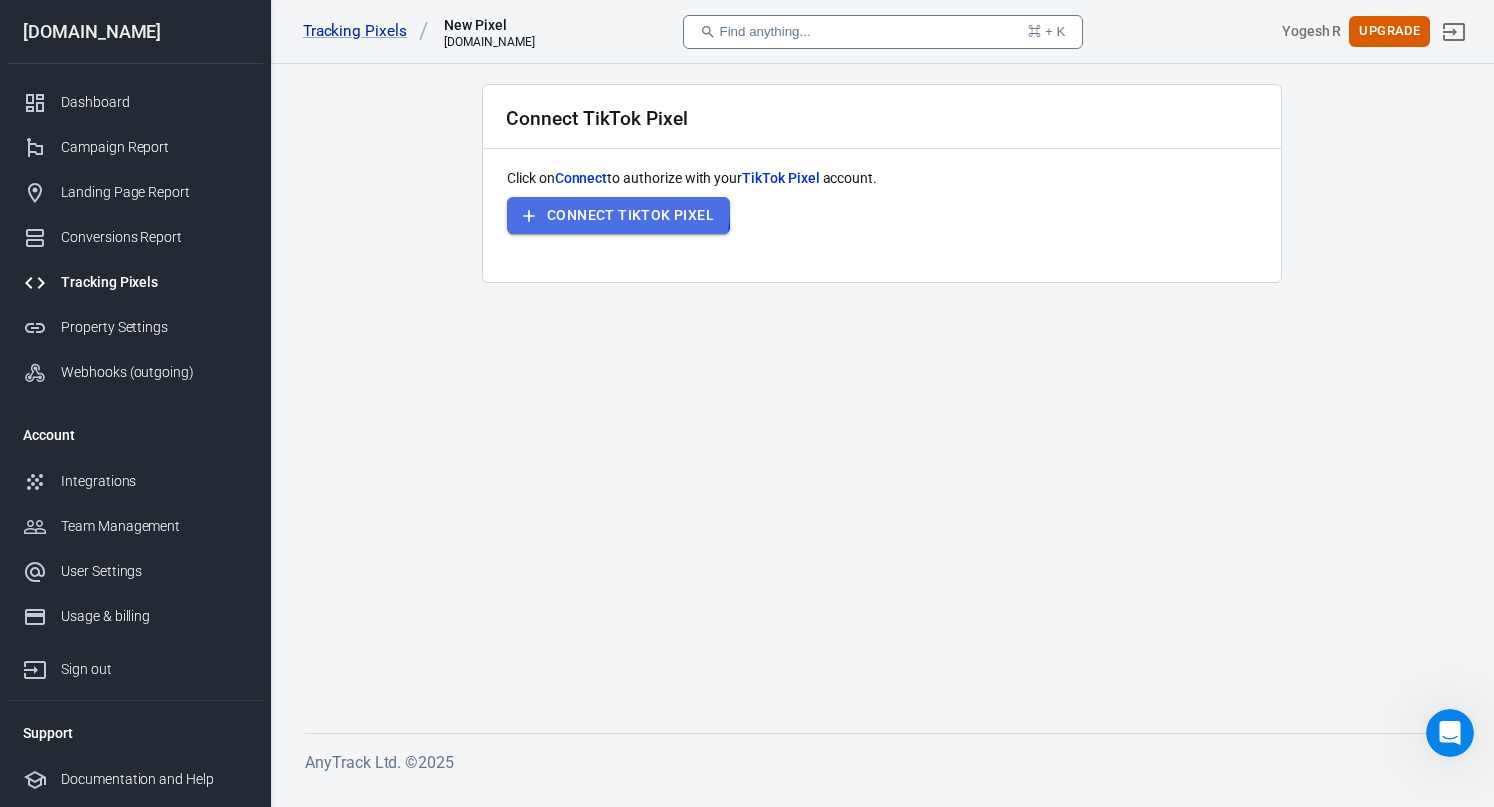 click on "Connect TikTok Pixel" at bounding box center (630, 215) 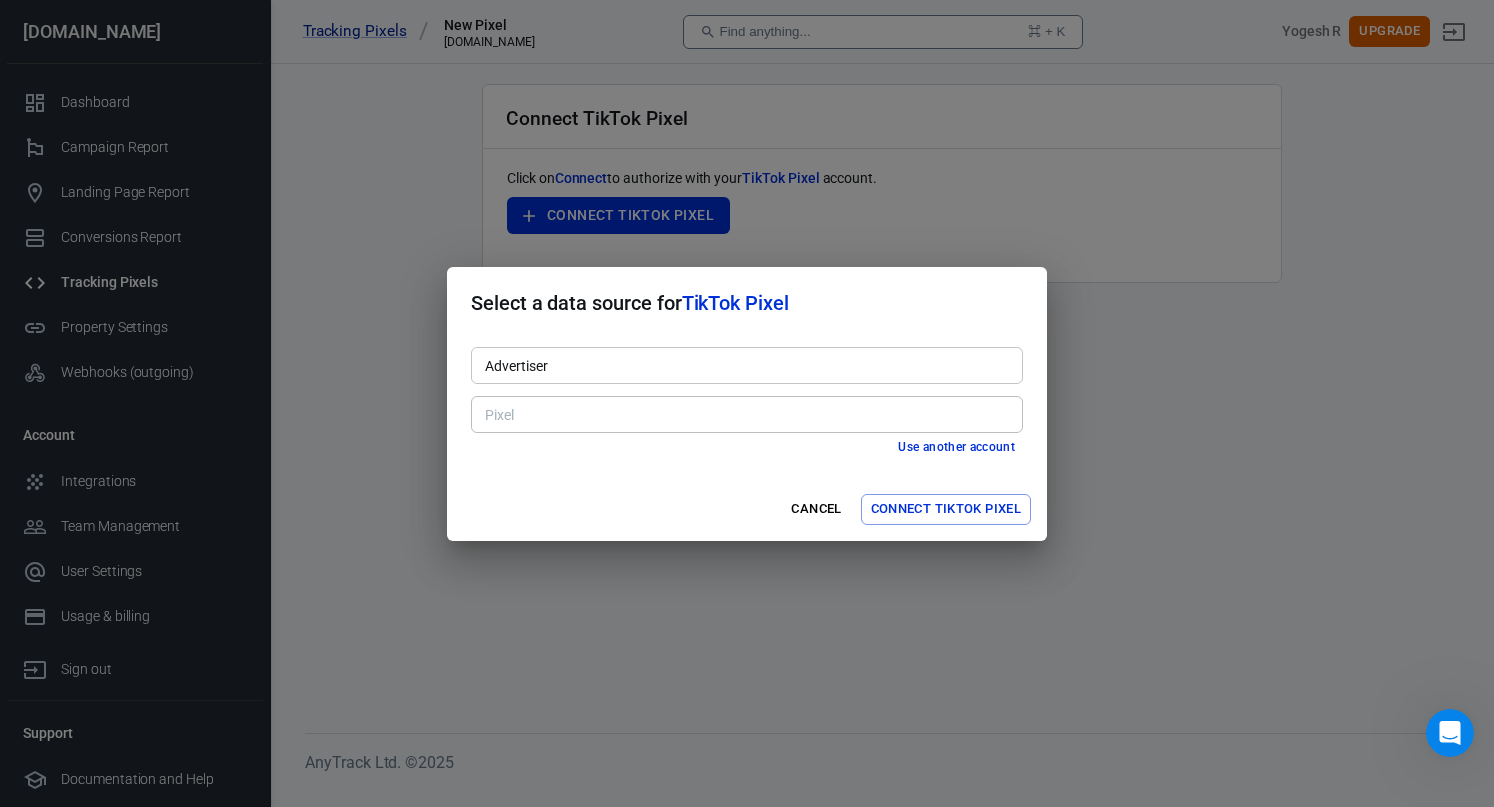 click on "Advertiser" at bounding box center [747, 365] 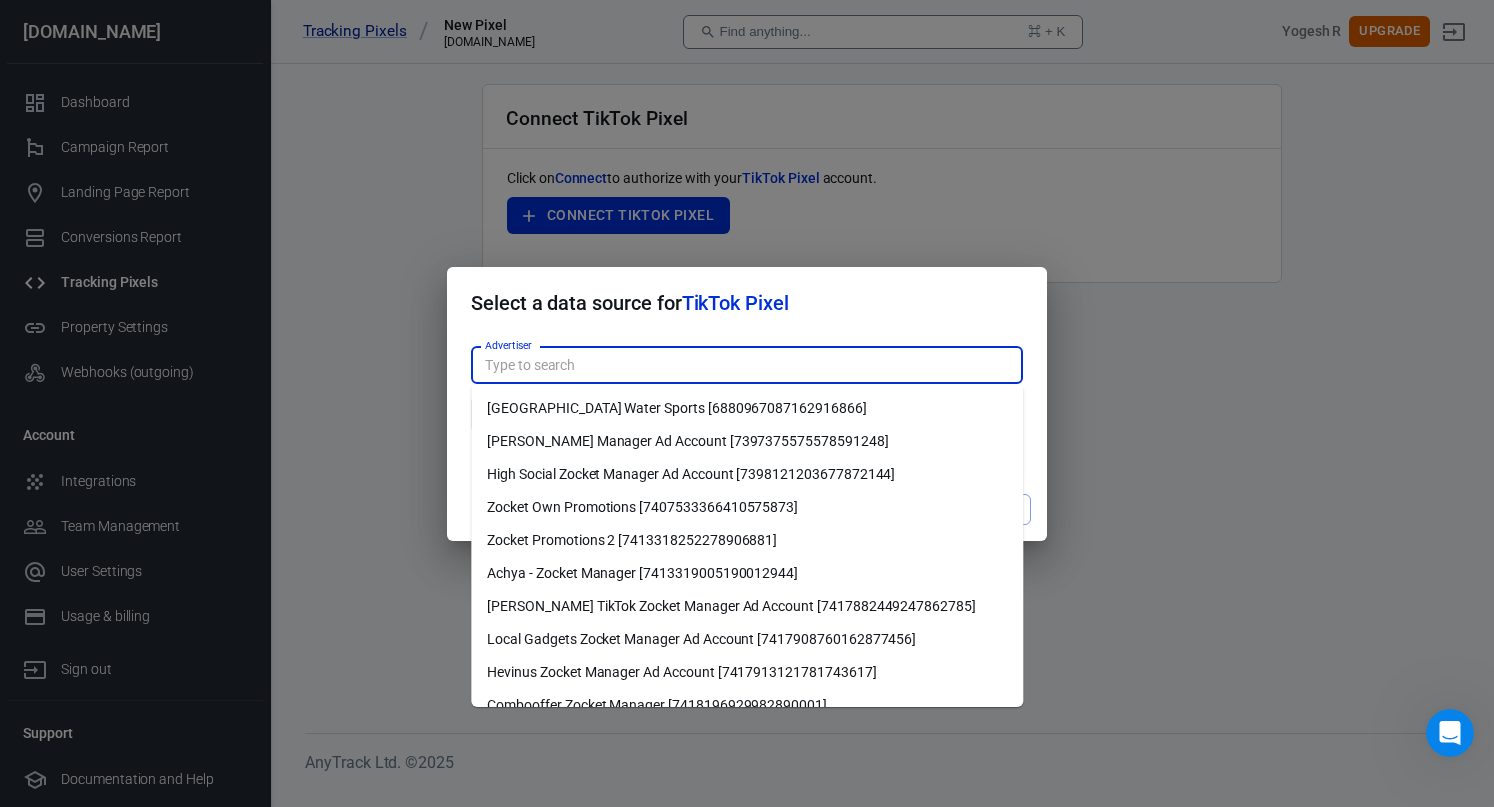 click on "Lake Las Vegas Water Sports [6880967087162916866]" at bounding box center [747, 408] 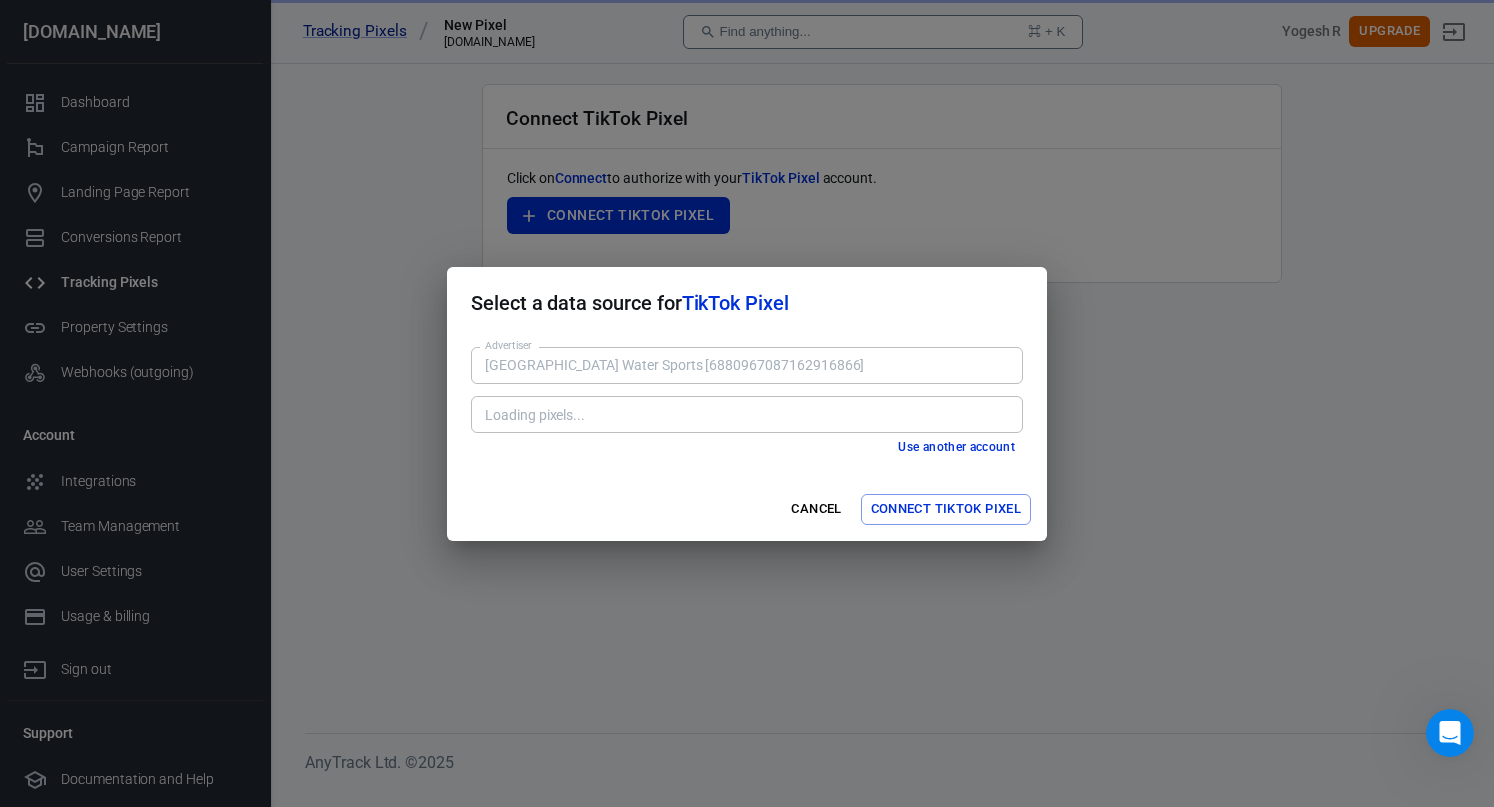 click on "Loading pixels..." at bounding box center [745, 414] 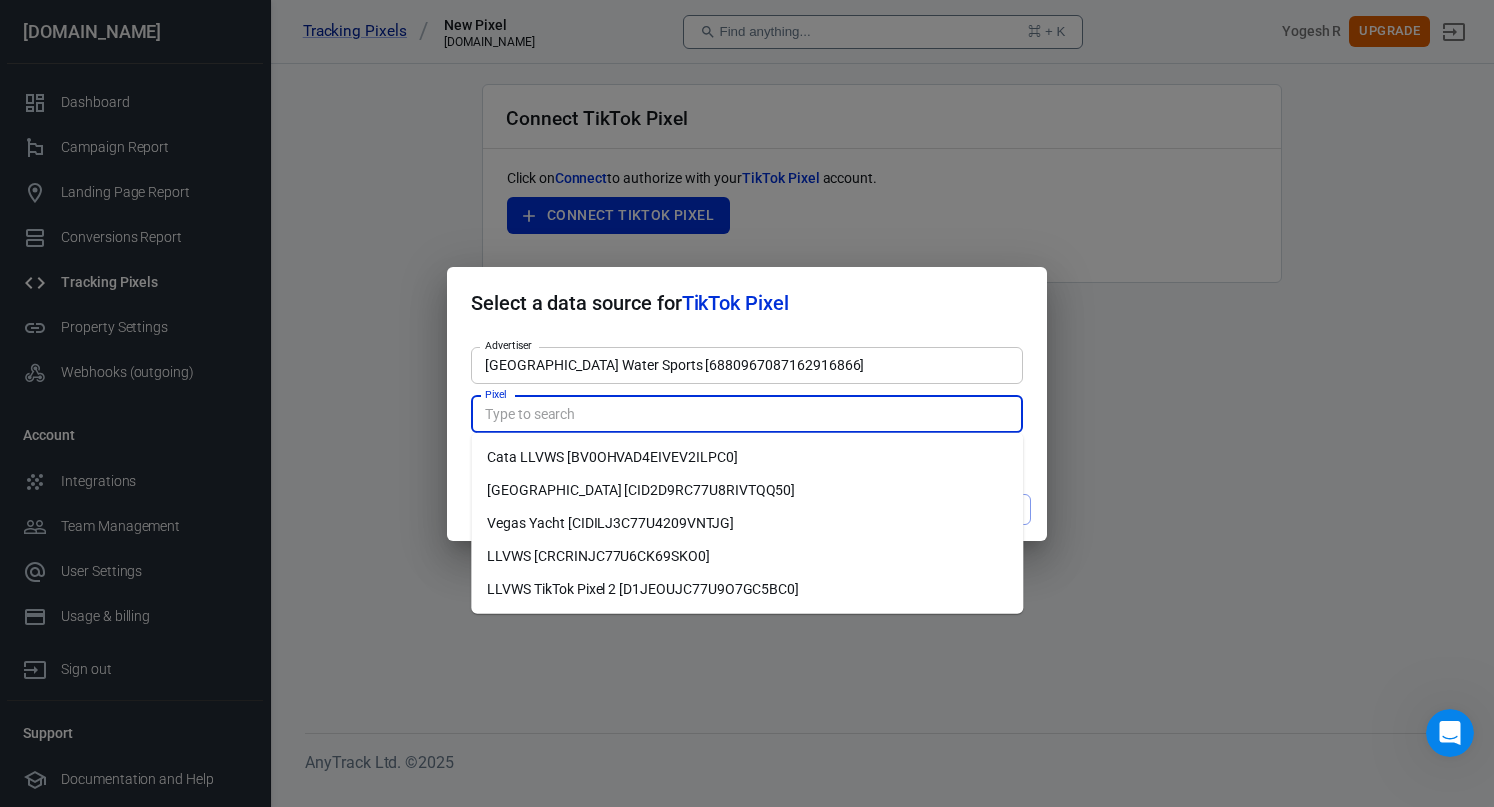 click on "Lake Las Vegas Water Sports [6880967087162916866] Advertiser" at bounding box center [747, 365] 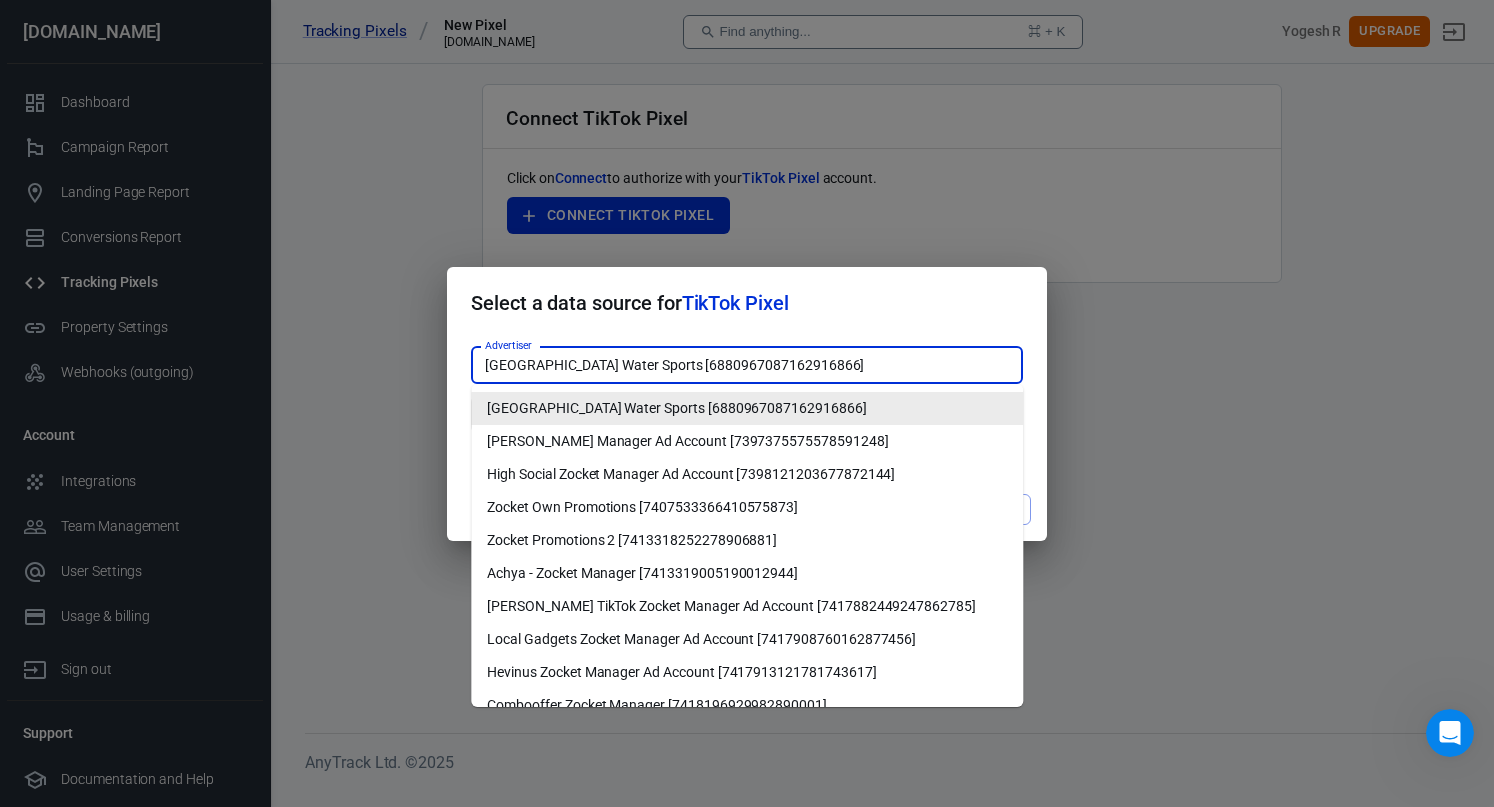 click on "Select a data source for  TikTok Pixel" at bounding box center [747, 303] 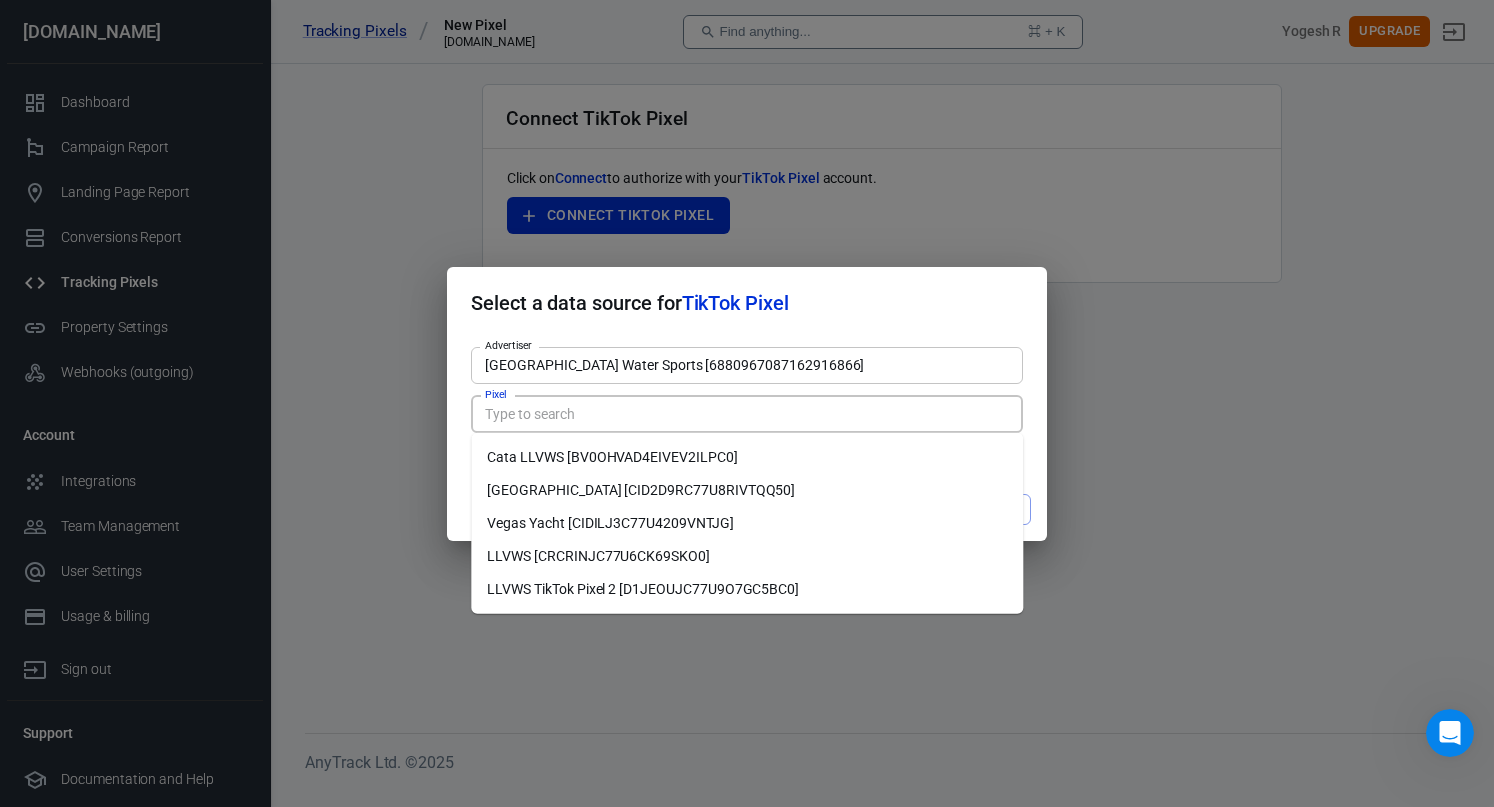 click on "Pixel" at bounding box center [745, 414] 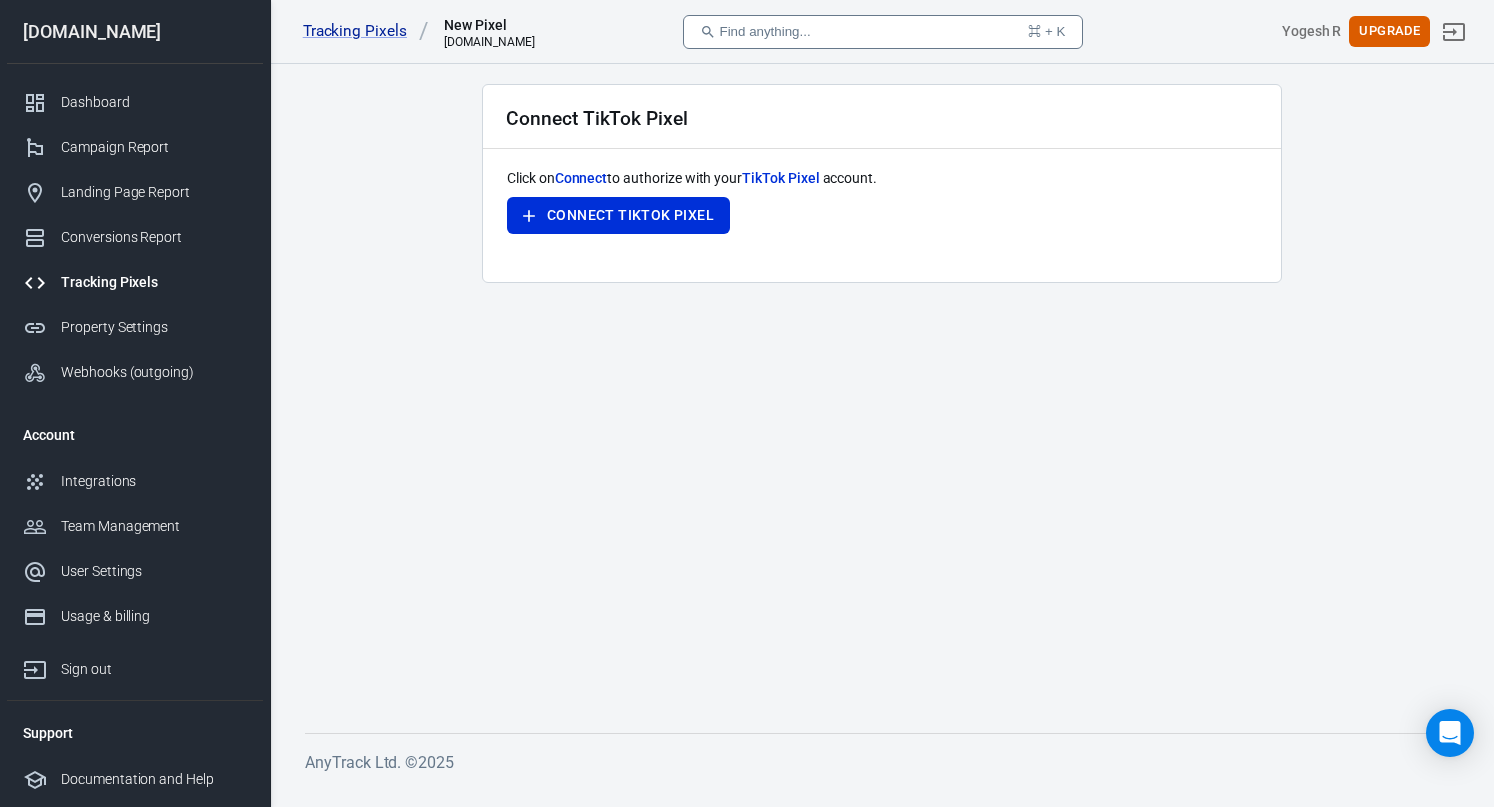 scroll, scrollTop: 0, scrollLeft: 0, axis: both 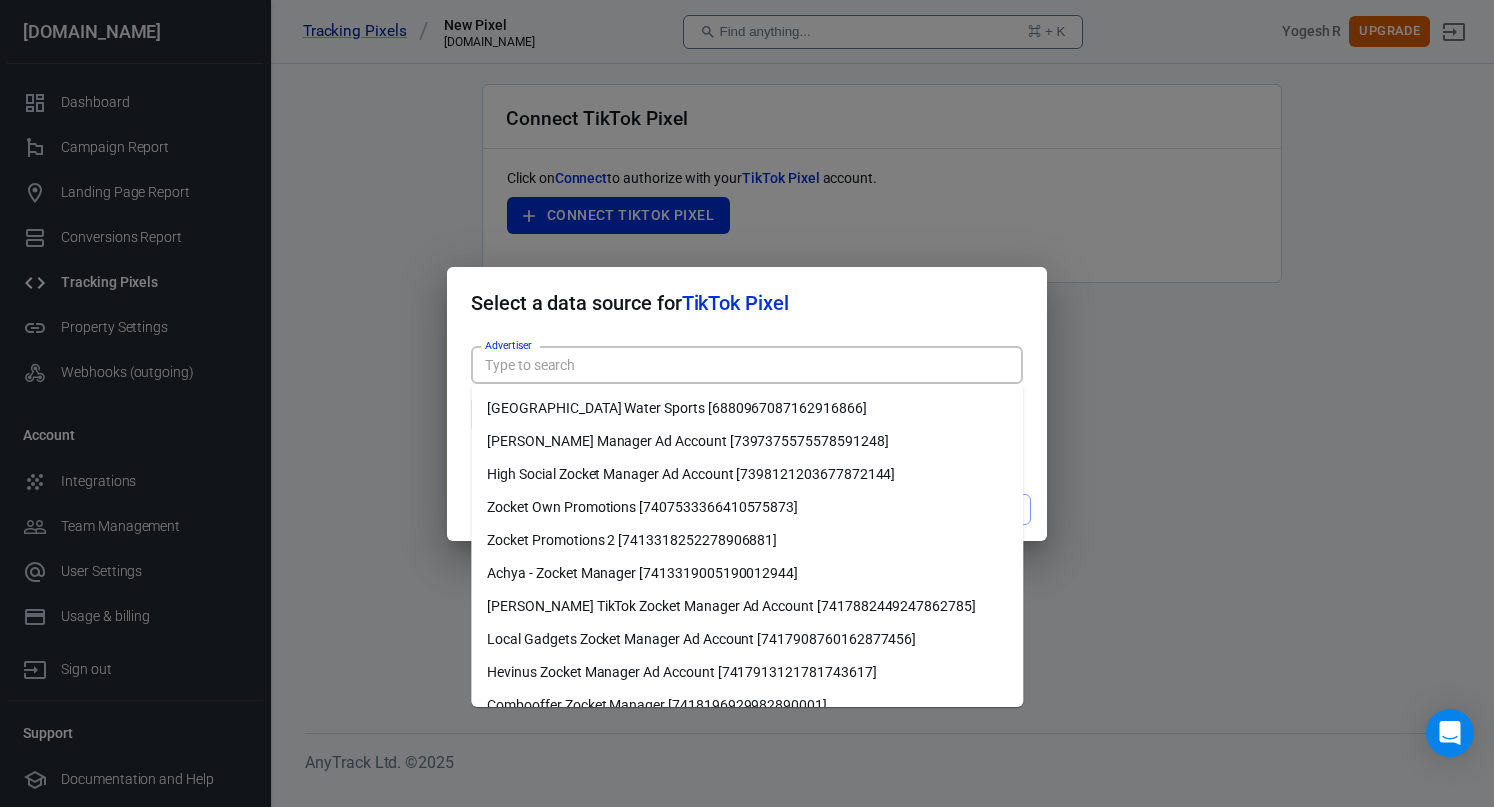 click on "Advertiser" at bounding box center [745, 365] 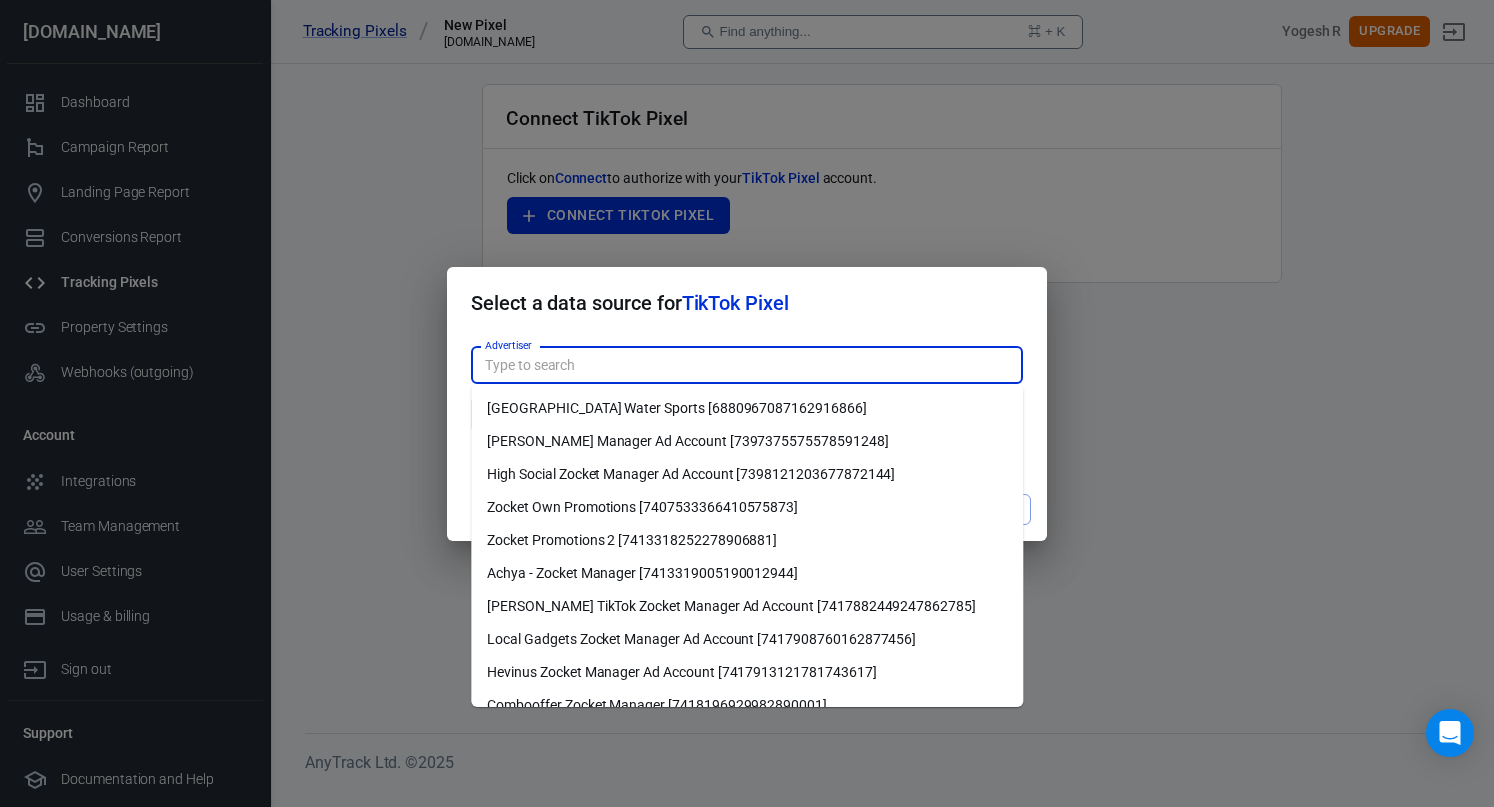 click on "[GEOGRAPHIC_DATA] Water Sports [6880967087162916866]" at bounding box center (747, 408) 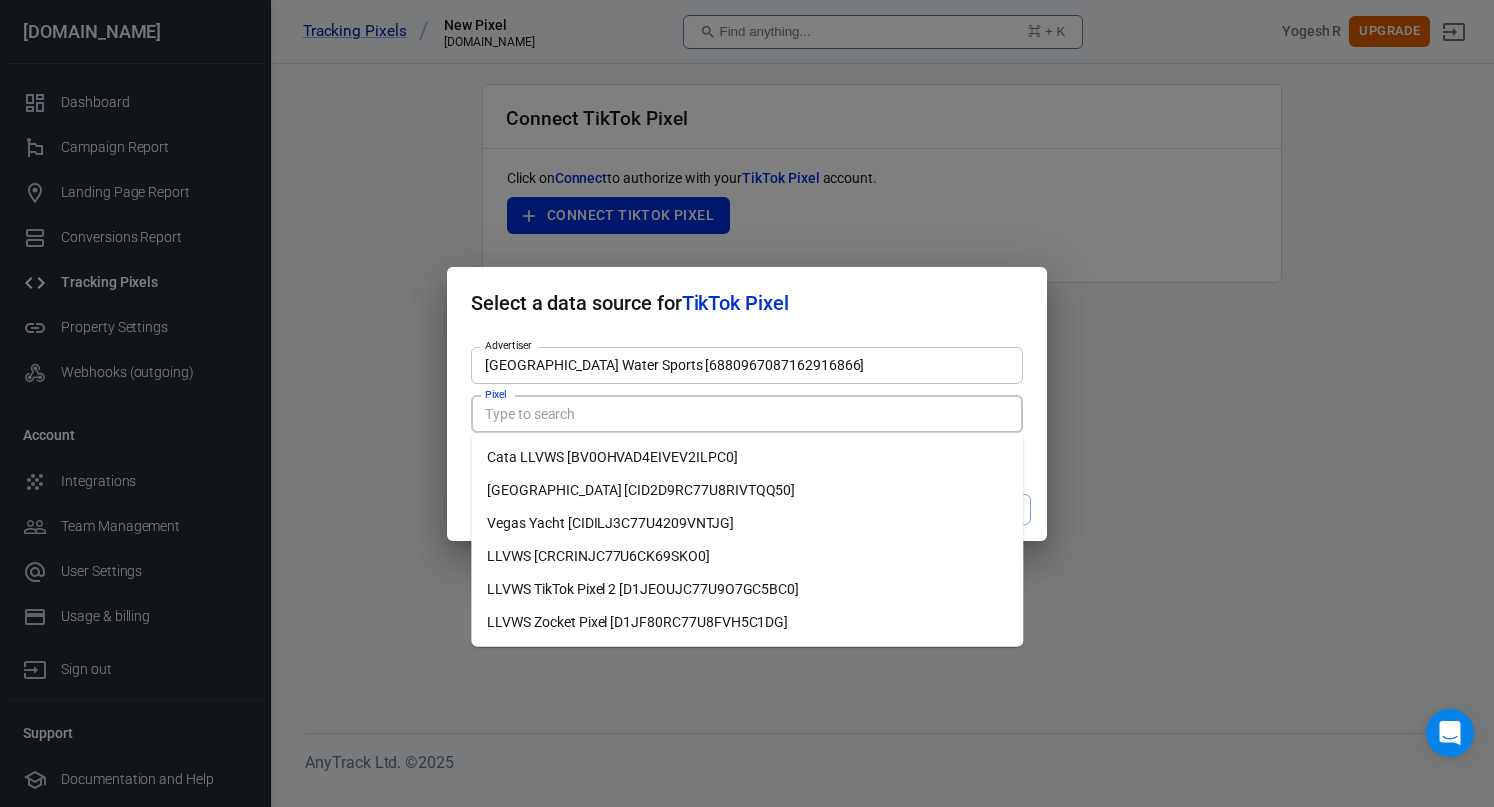 click on "Pixel" at bounding box center (745, 414) 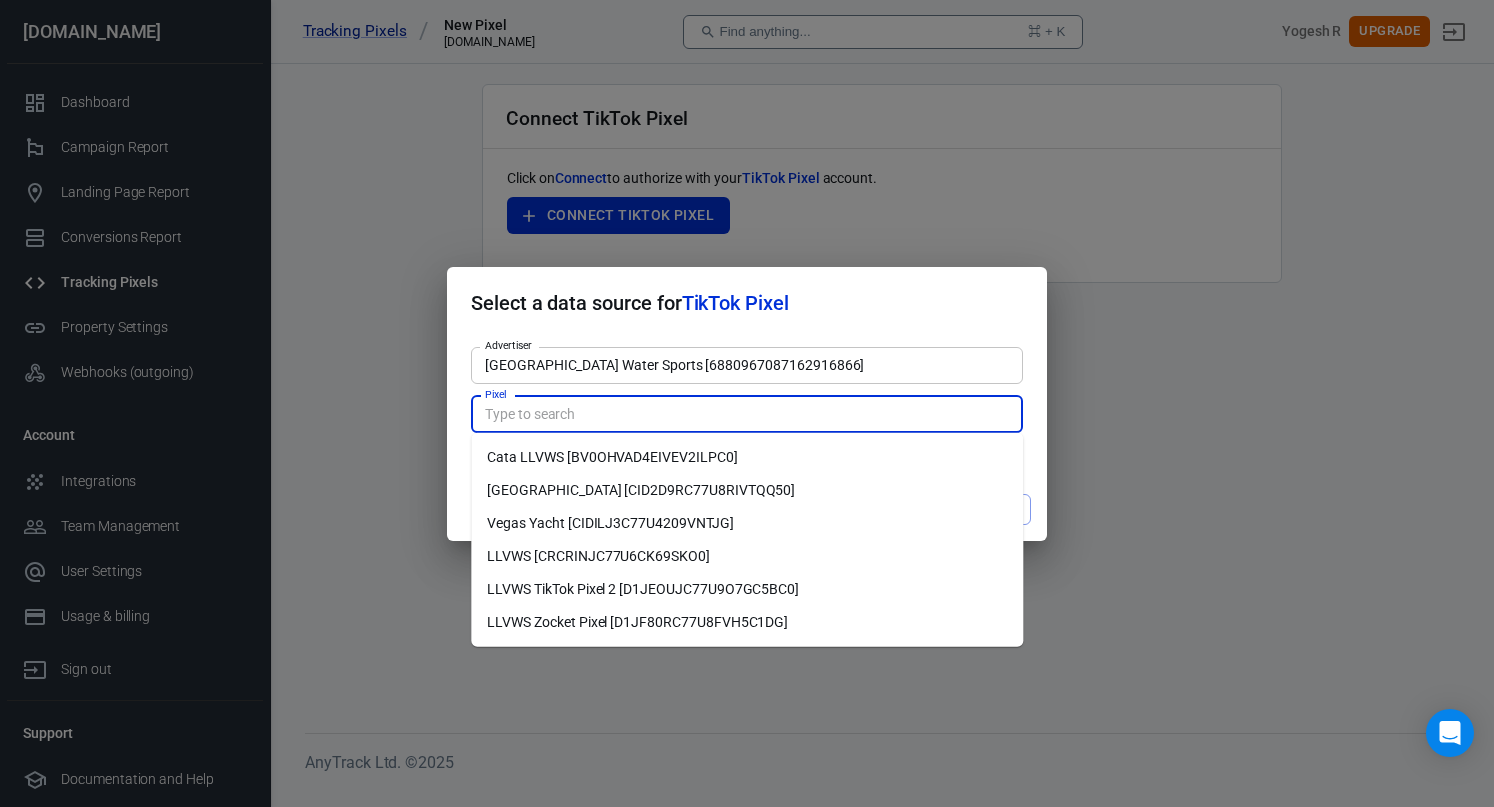 click on "LLVWS Zocket Pixel [D1JF80RC77U8FVH5C1DG]" at bounding box center (747, 622) 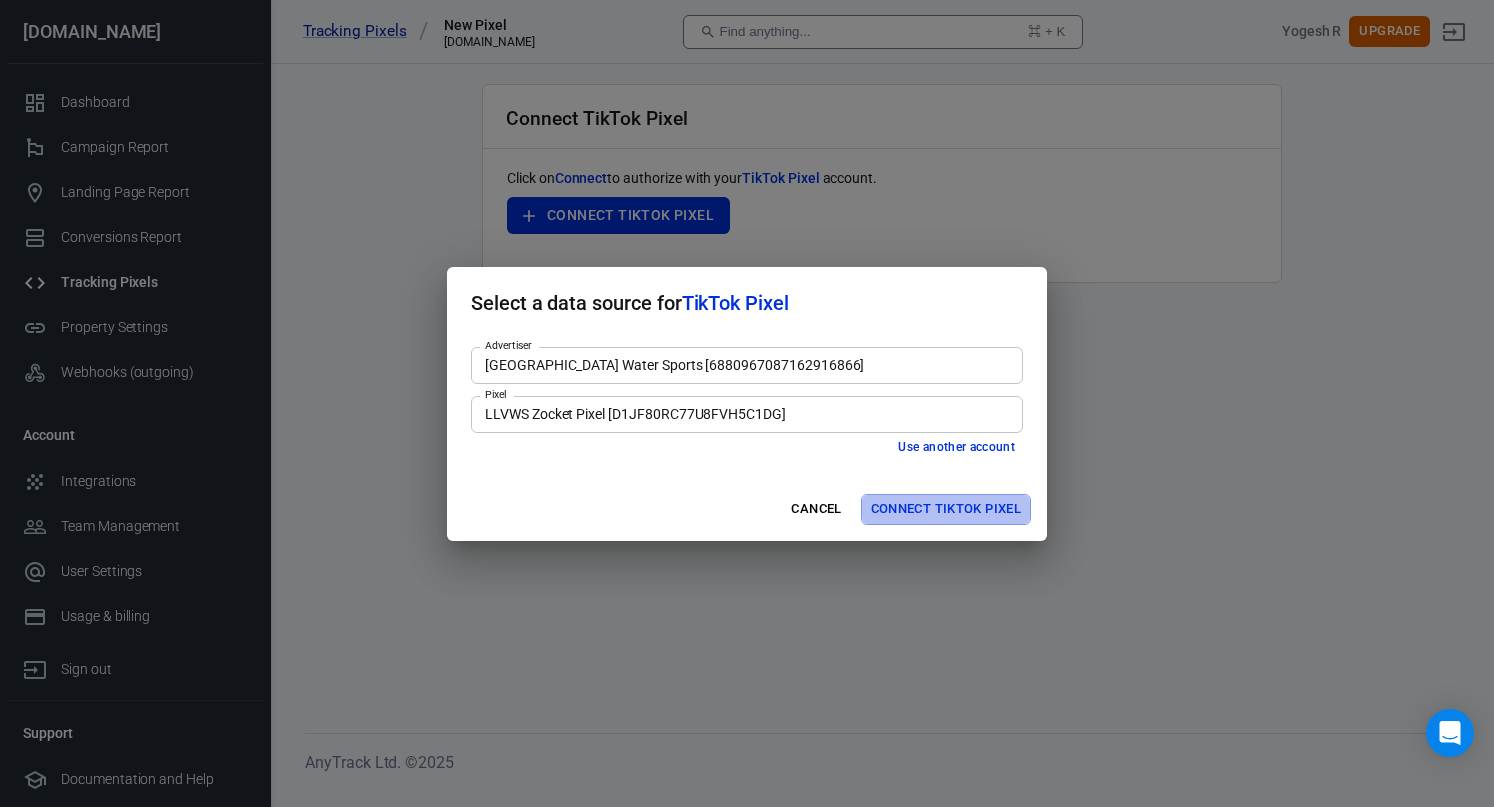 click on "Connect TikTok Pixel" at bounding box center (946, 509) 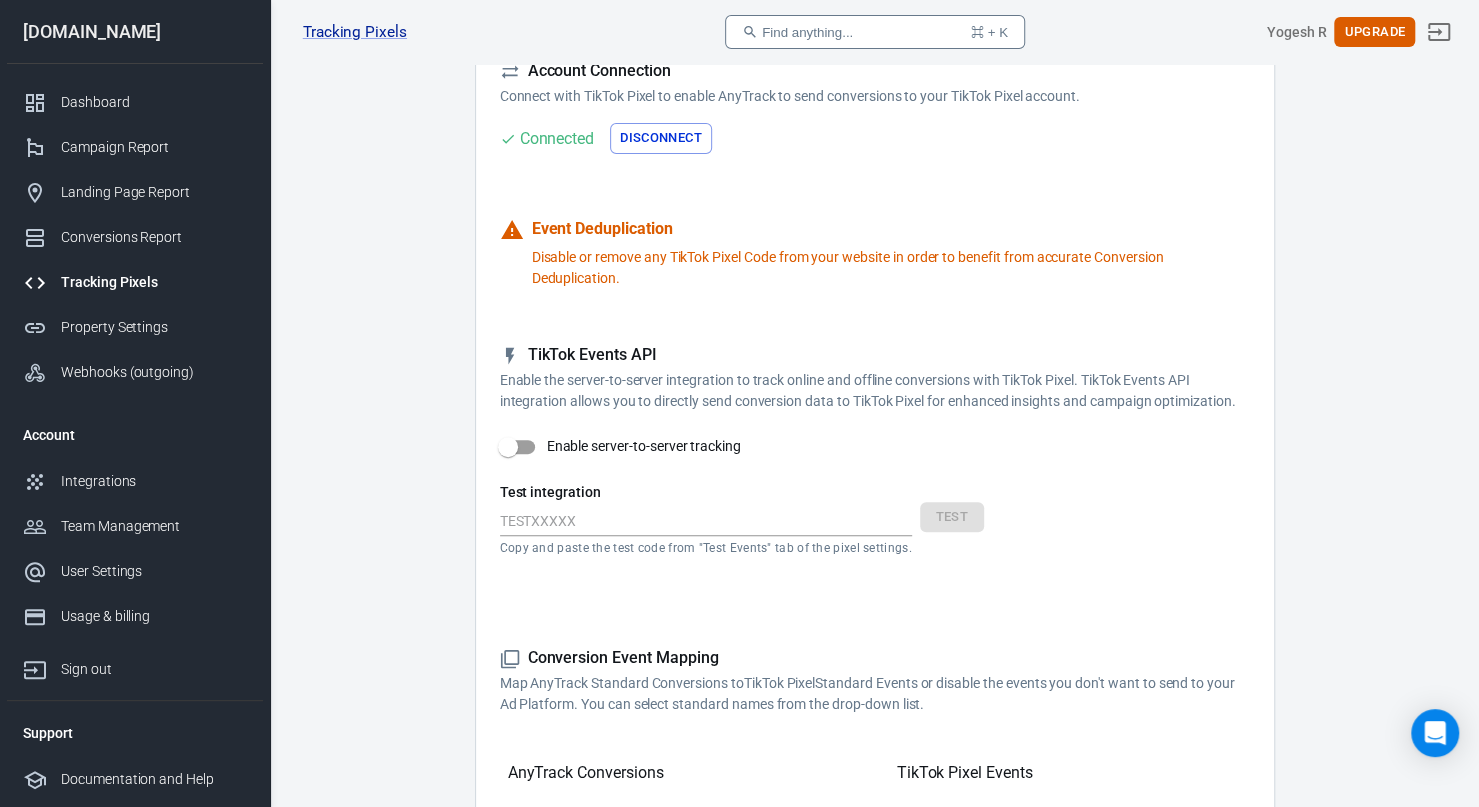 scroll, scrollTop: 169, scrollLeft: 0, axis: vertical 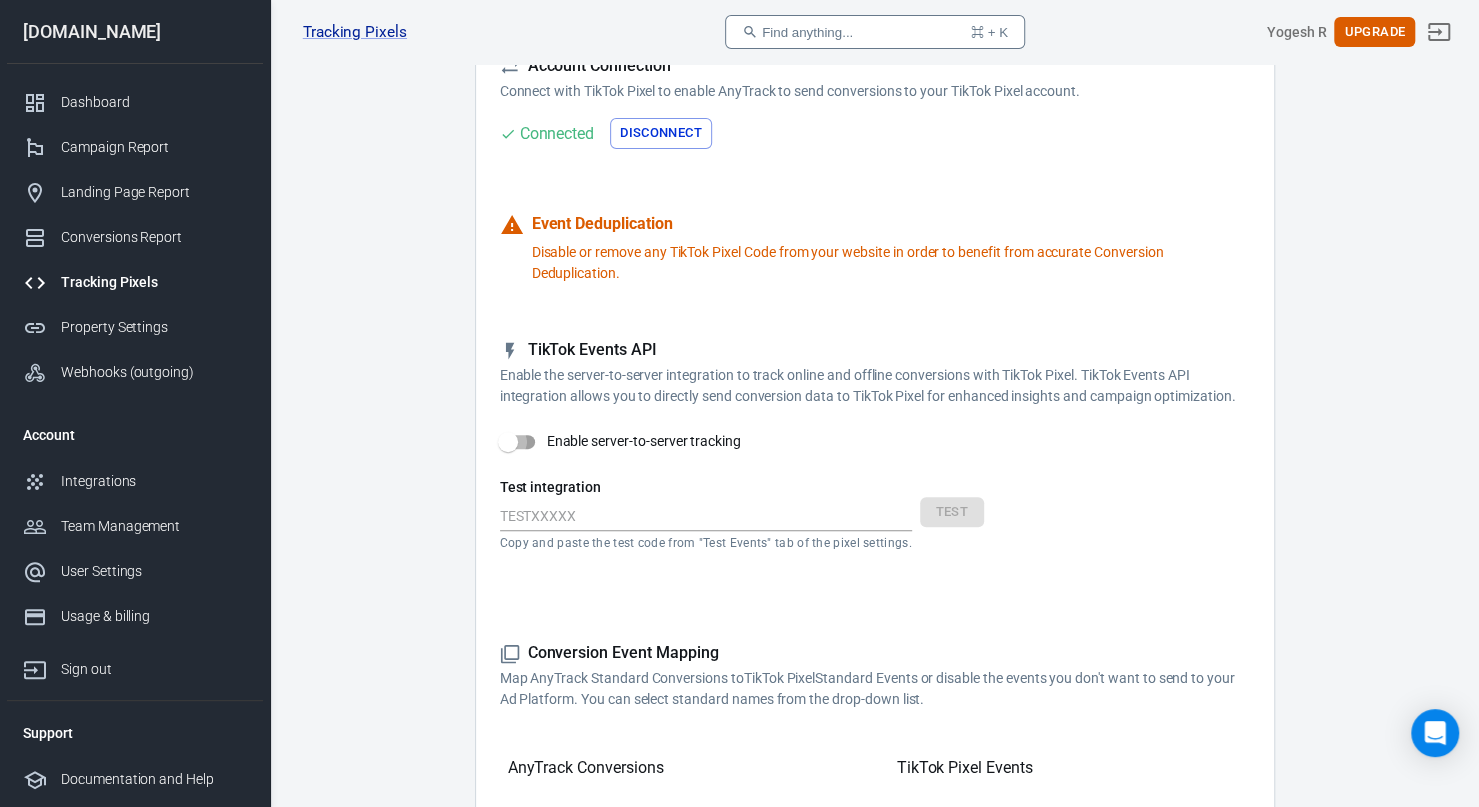 click on "Enable server-to-server tracking" at bounding box center [508, 442] 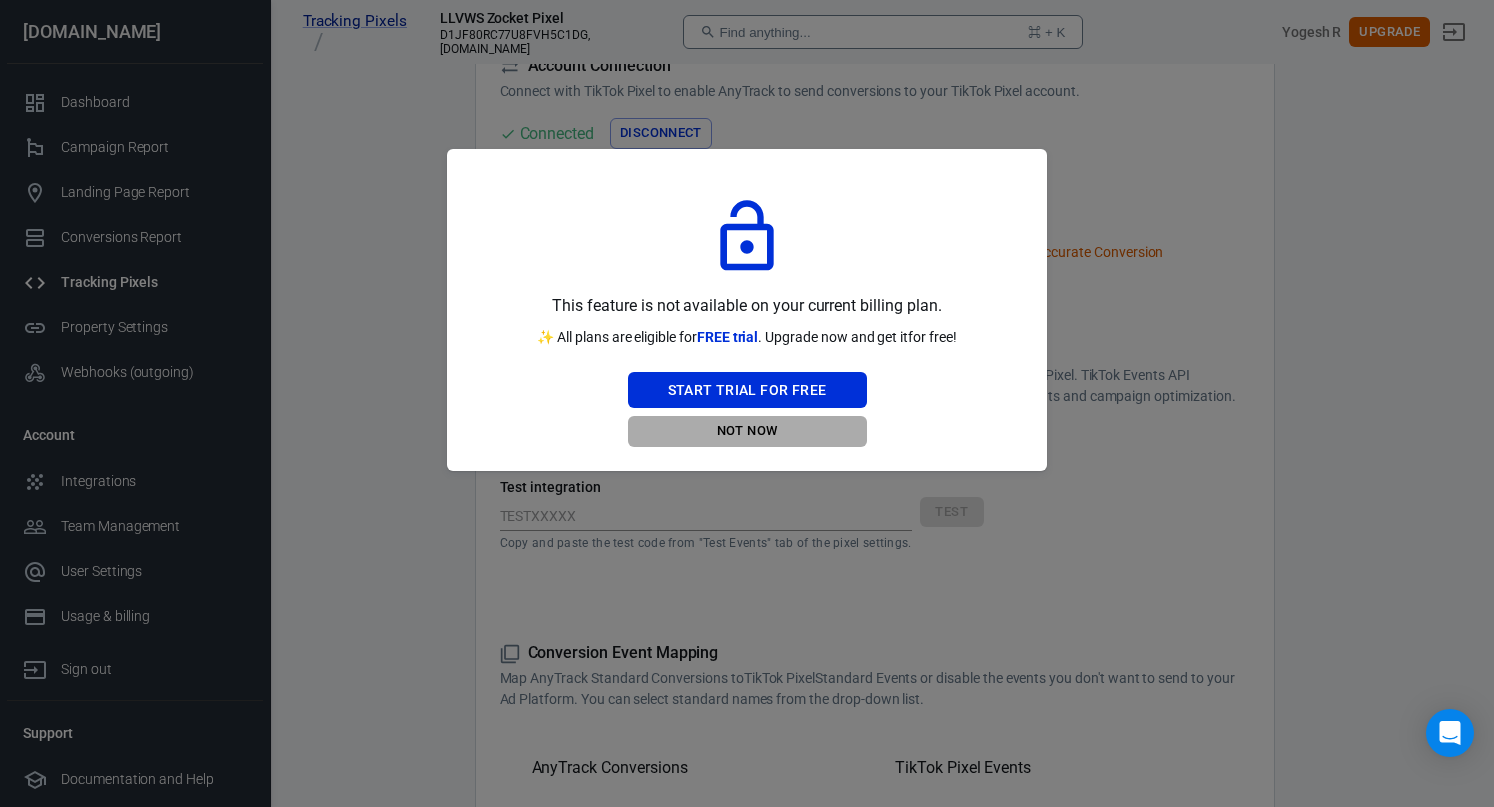 click on "Not Now" at bounding box center (747, 431) 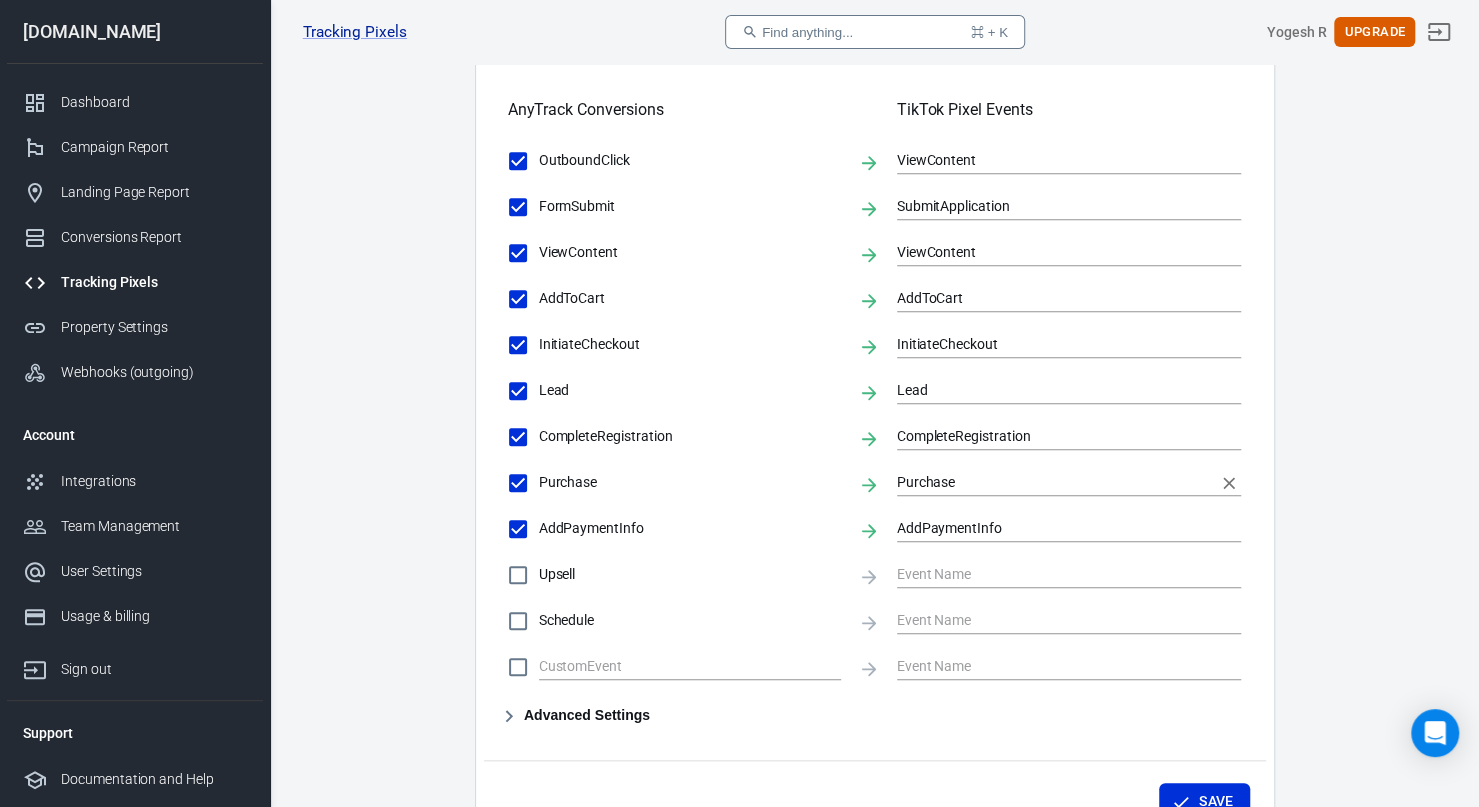 scroll, scrollTop: 948, scrollLeft: 0, axis: vertical 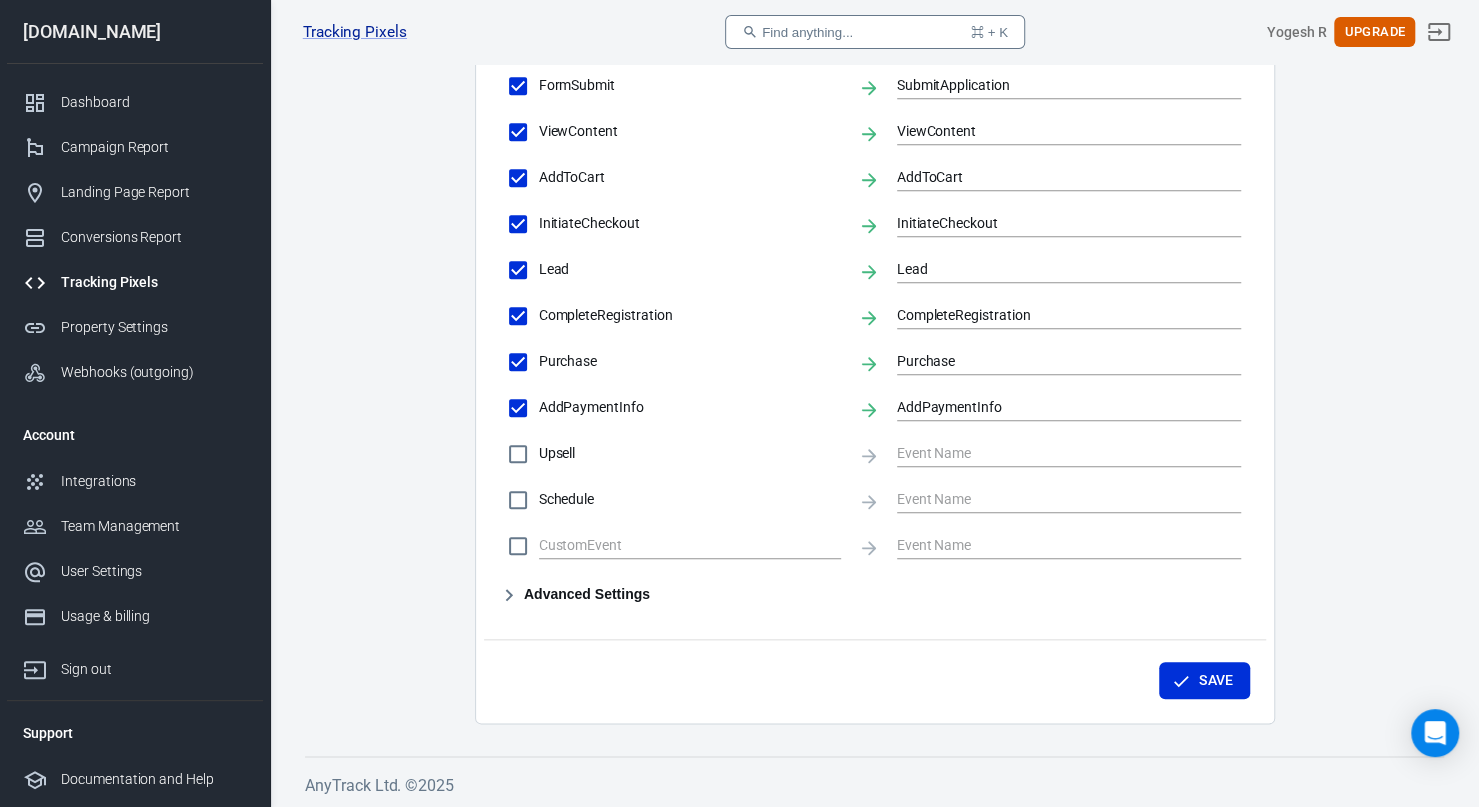 click on "Advanced Settings" at bounding box center (575, 595) 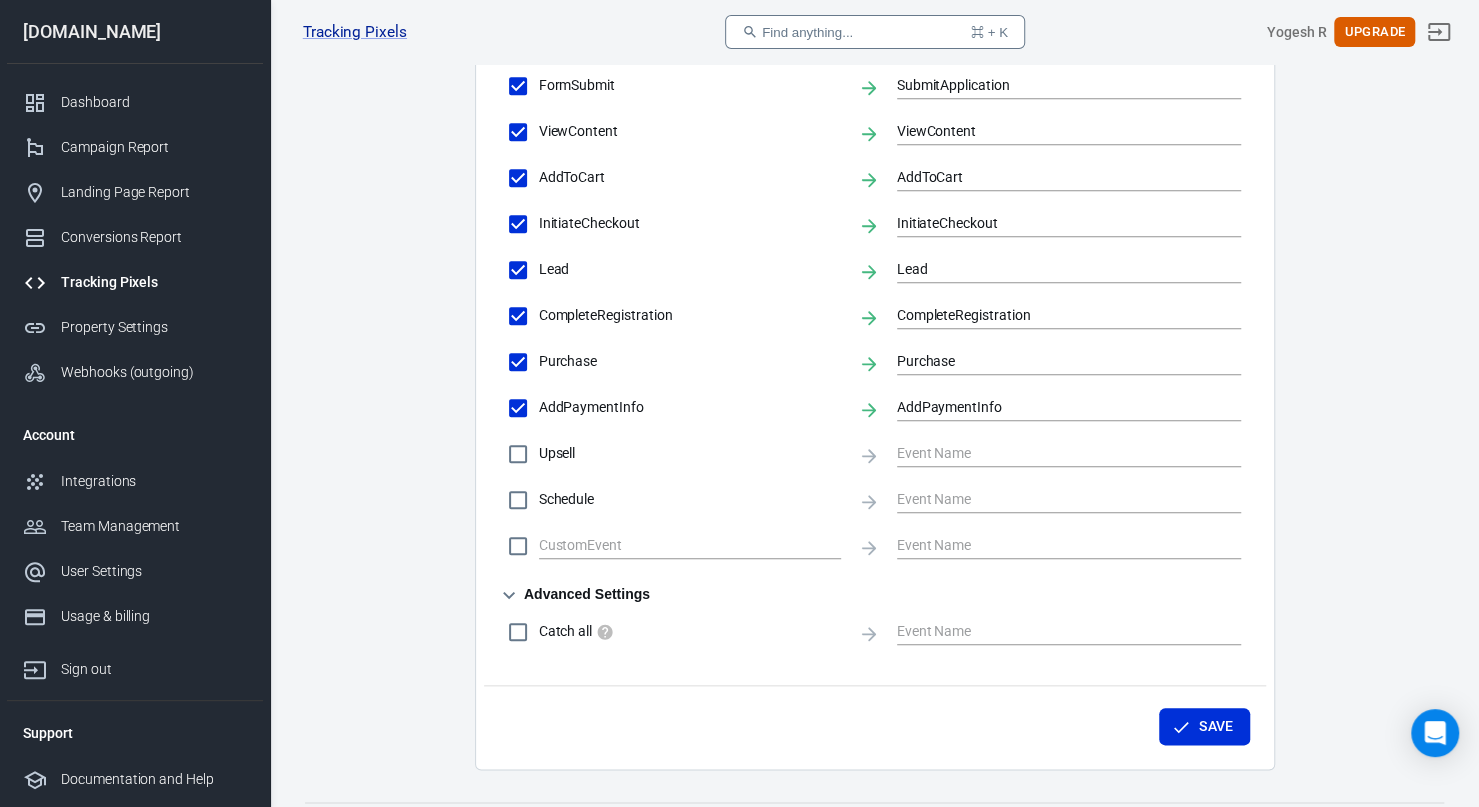 scroll, scrollTop: 994, scrollLeft: 0, axis: vertical 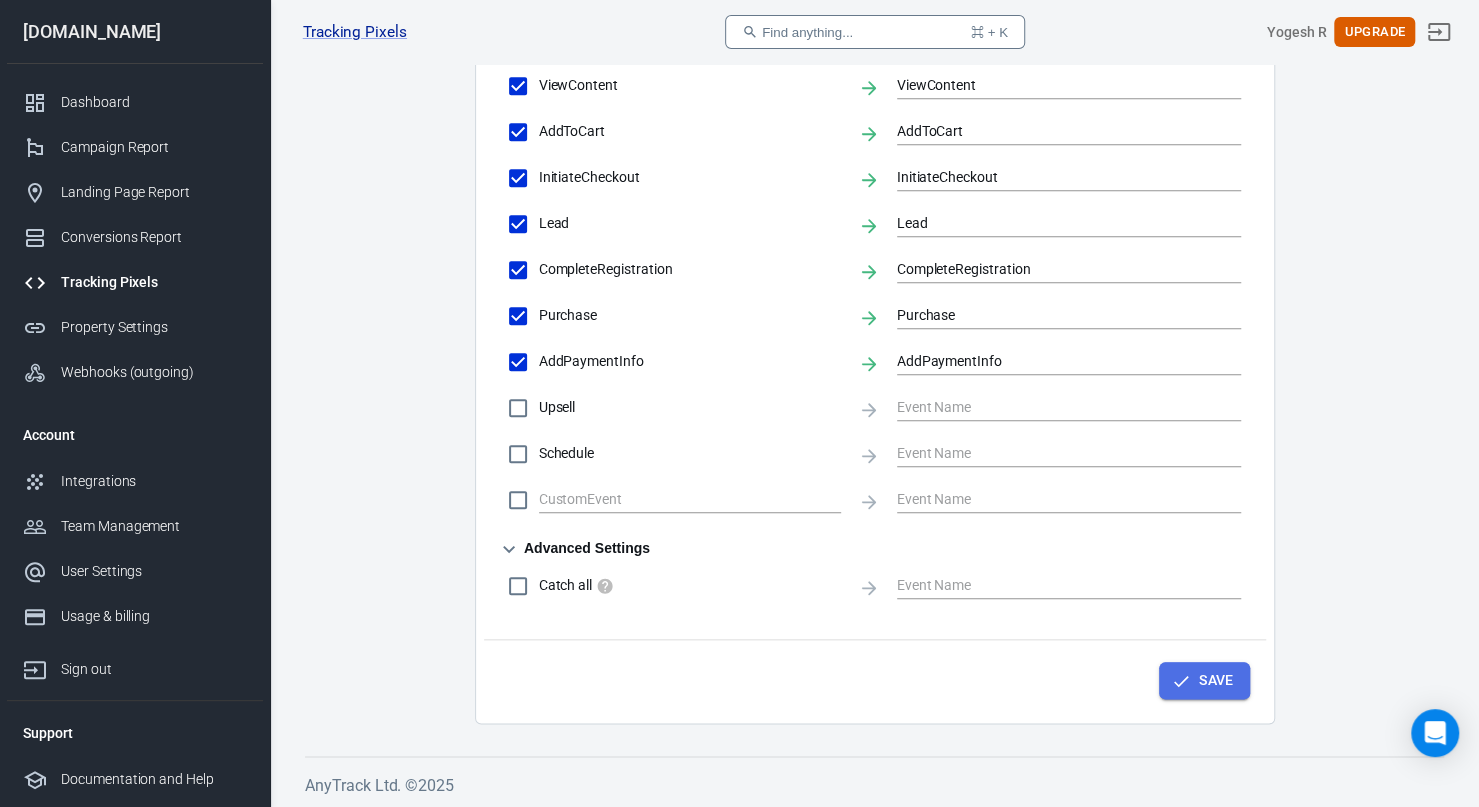 click on "Save" at bounding box center (1216, 680) 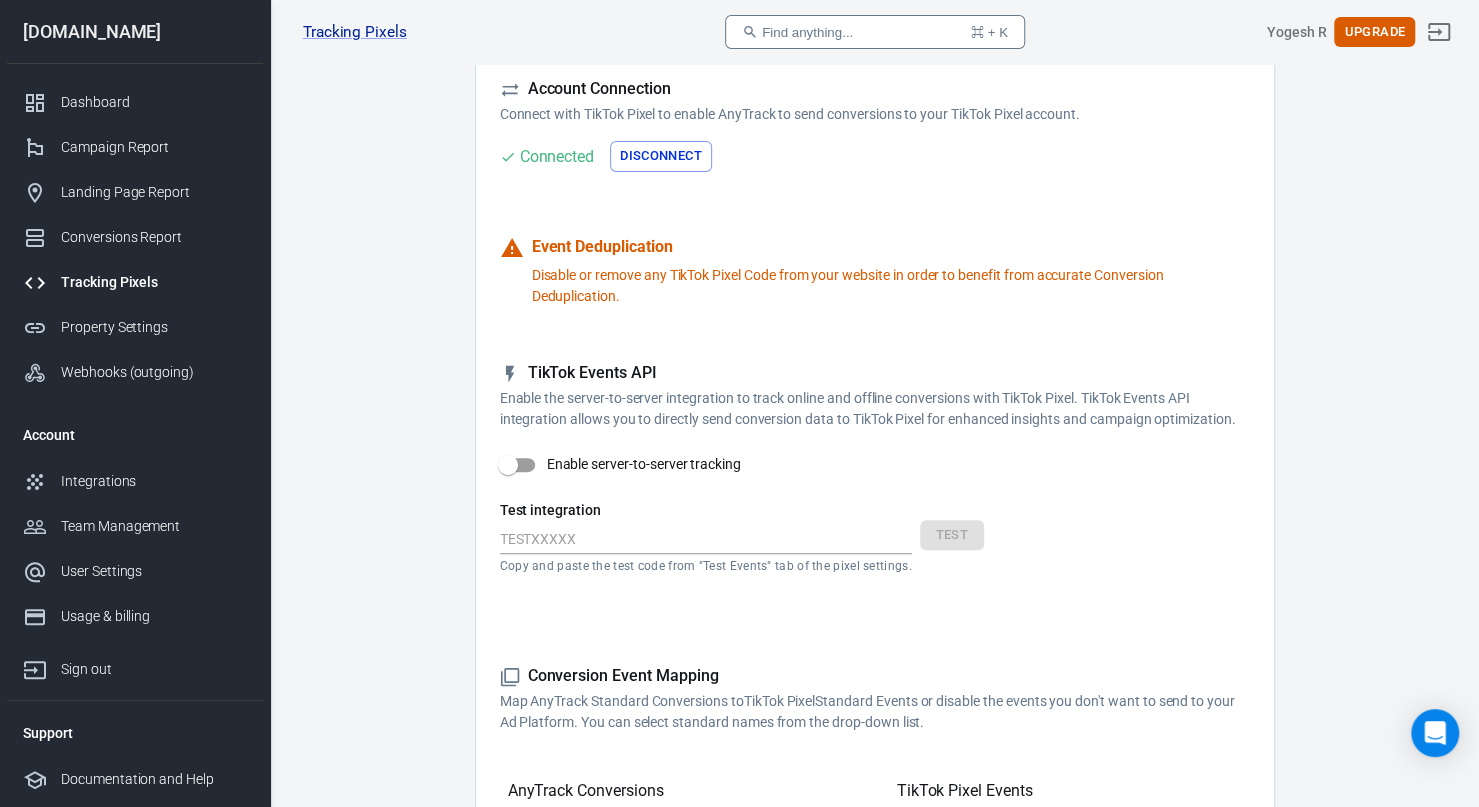 scroll, scrollTop: 0, scrollLeft: 0, axis: both 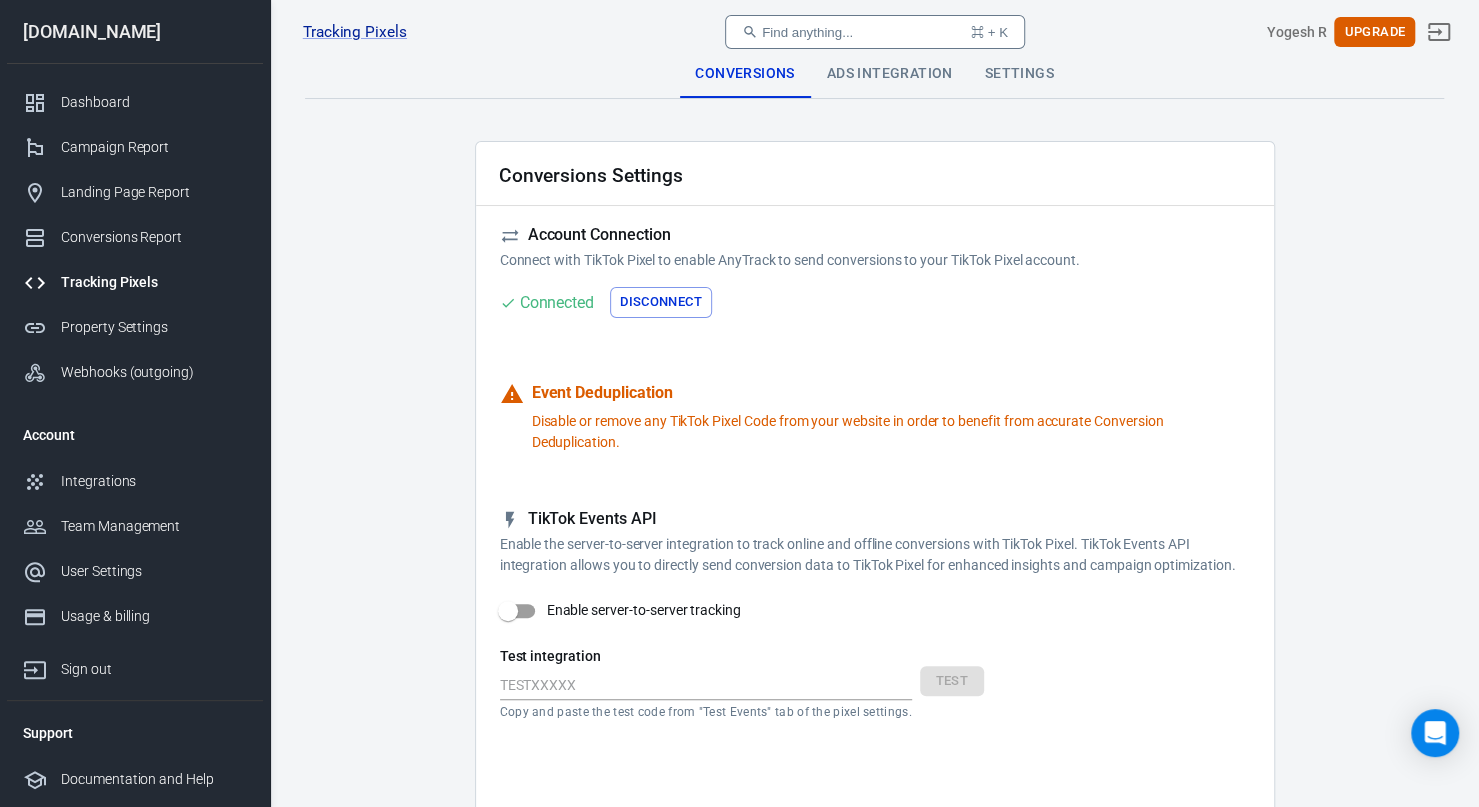 click on "Disable or remove any TikTok Pixel Code from your website in order to benefit from accurate Conversion Deduplication." at bounding box center [891, 432] 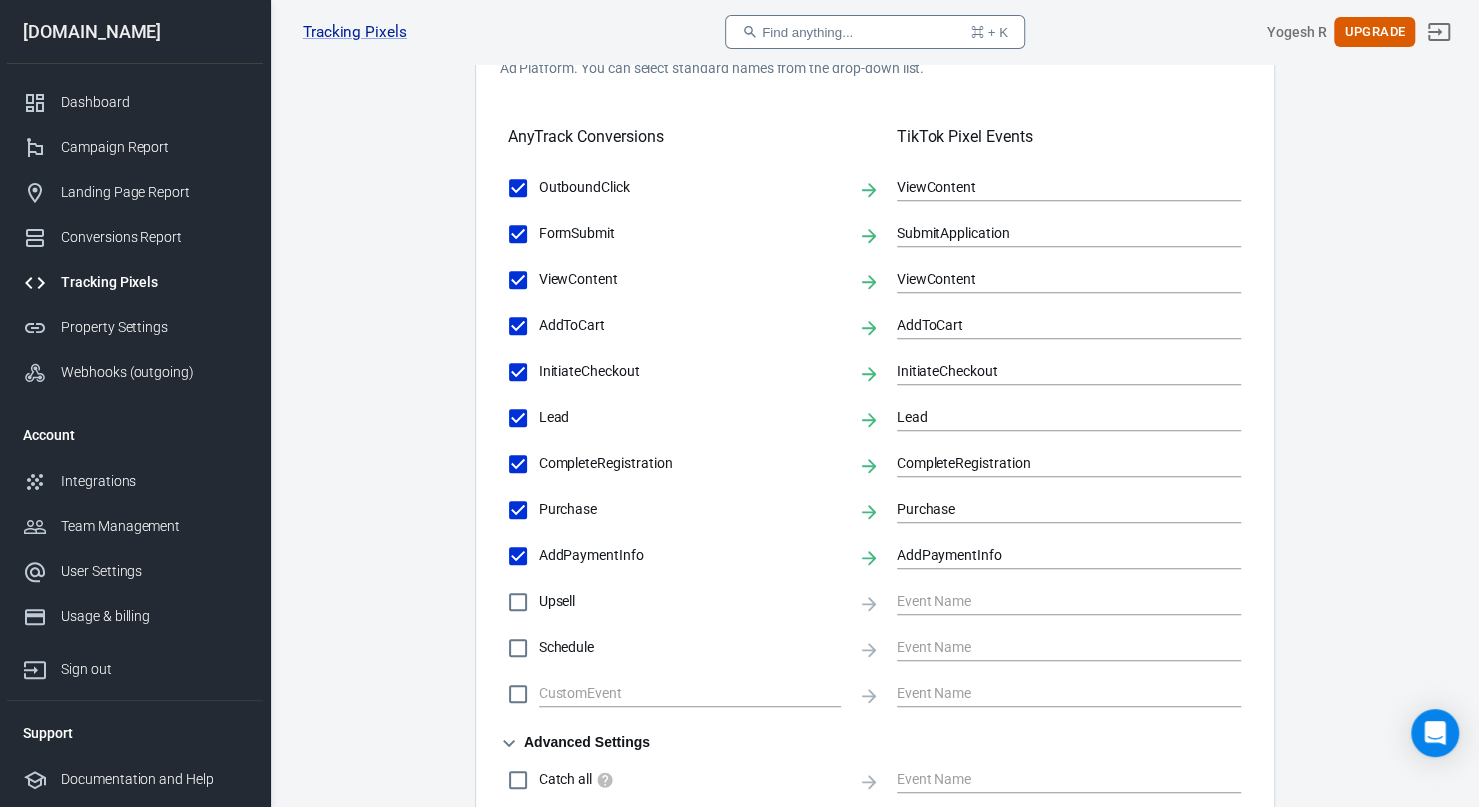 scroll, scrollTop: 984, scrollLeft: 0, axis: vertical 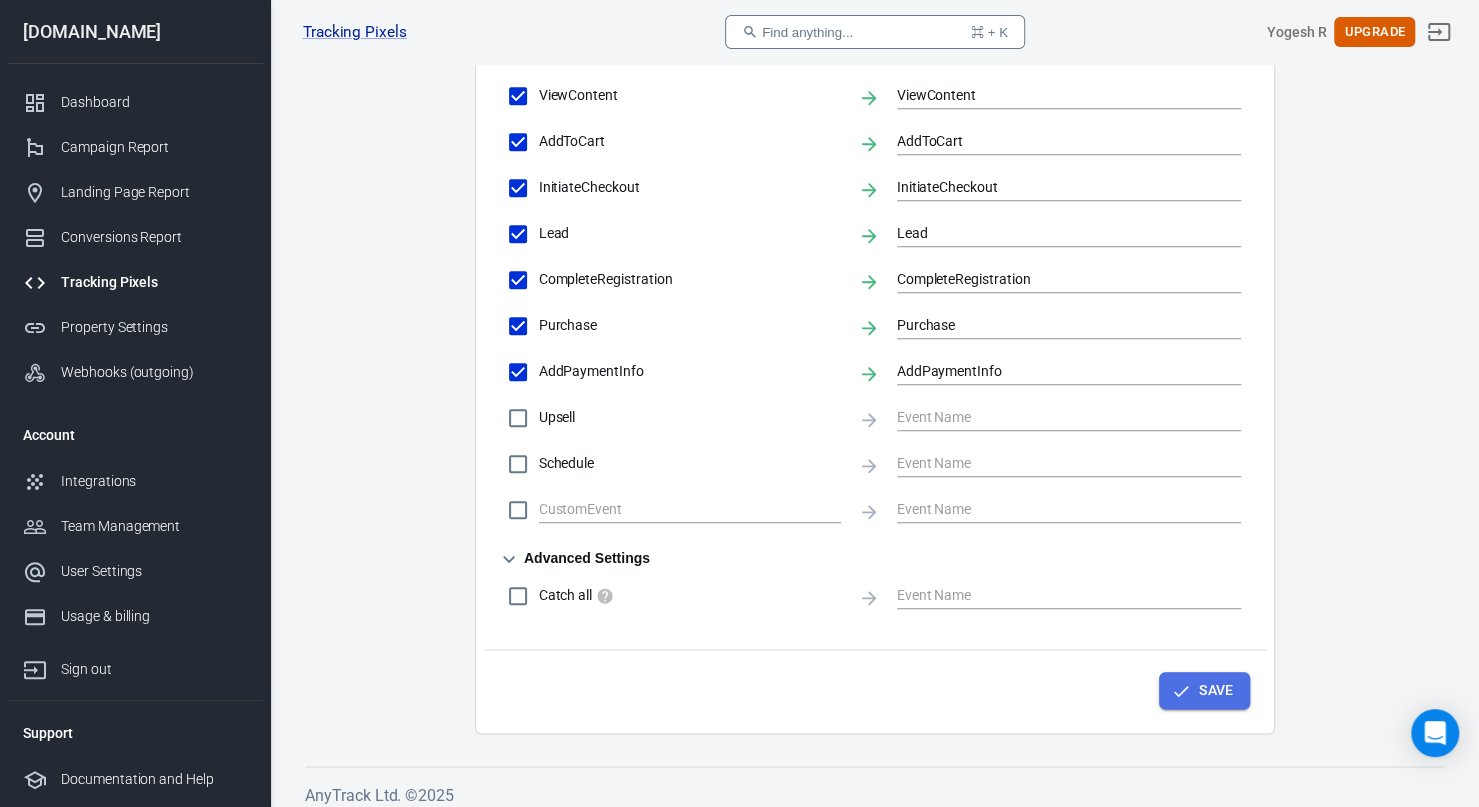 click 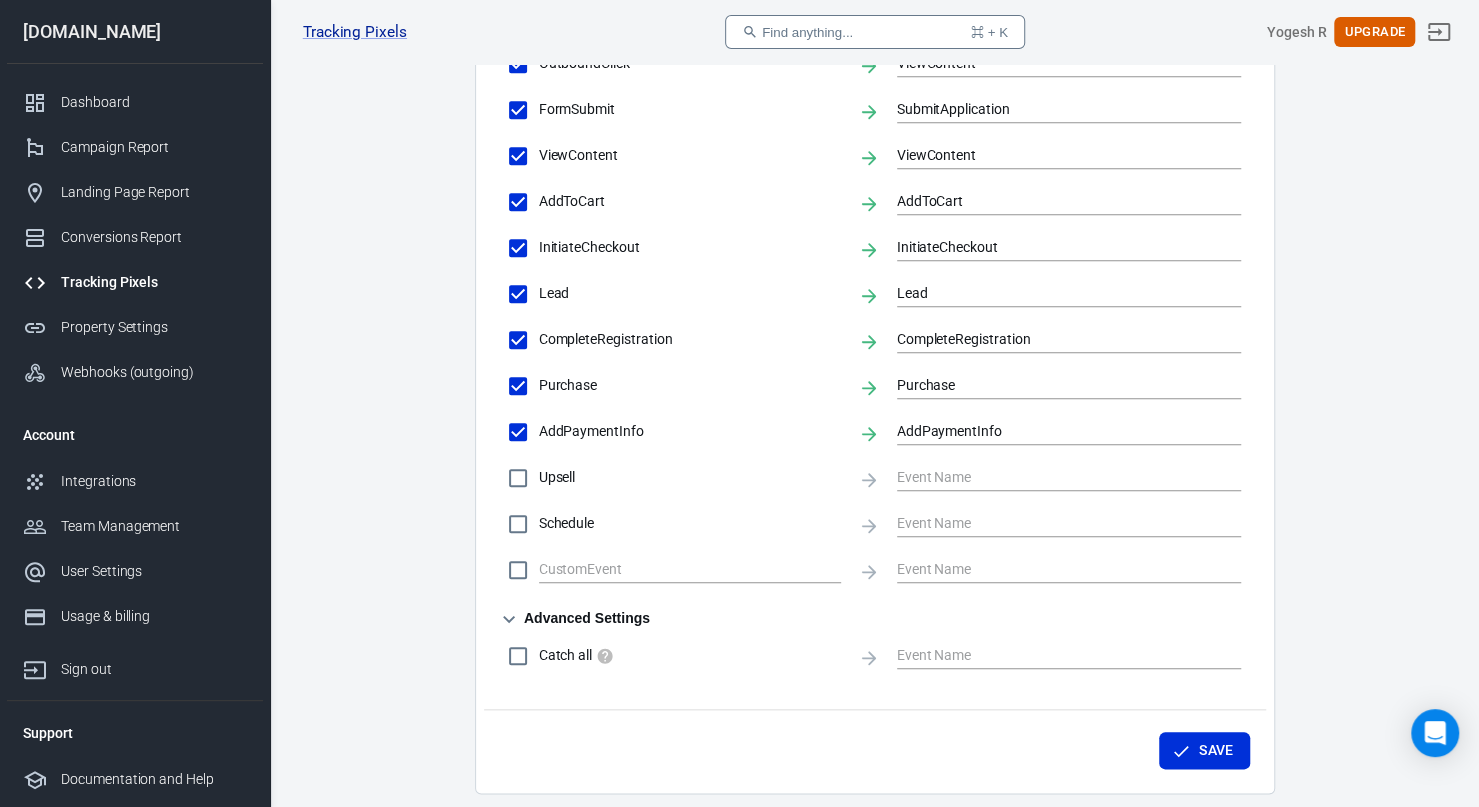 scroll, scrollTop: 925, scrollLeft: 0, axis: vertical 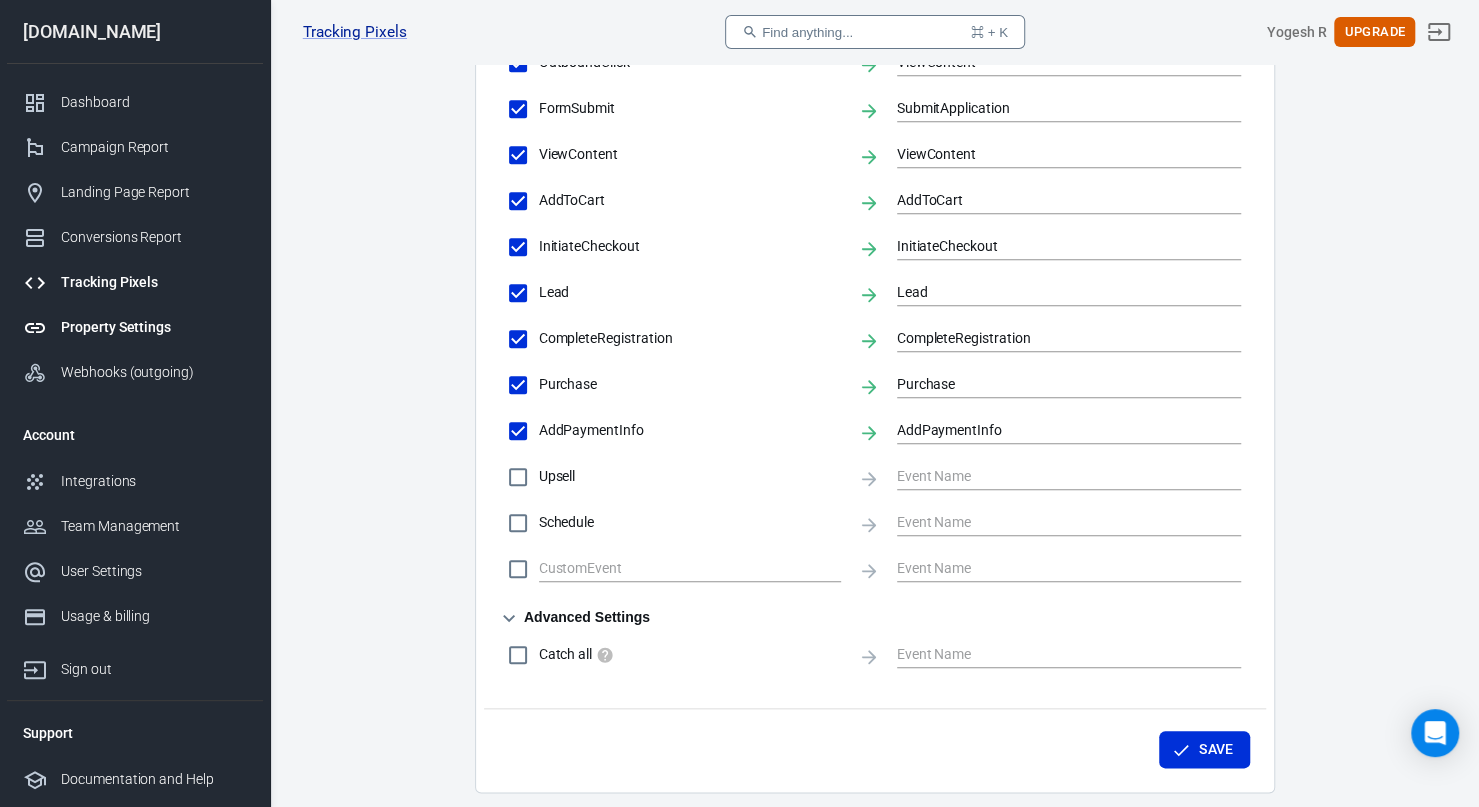click on "Property Settings" at bounding box center (154, 327) 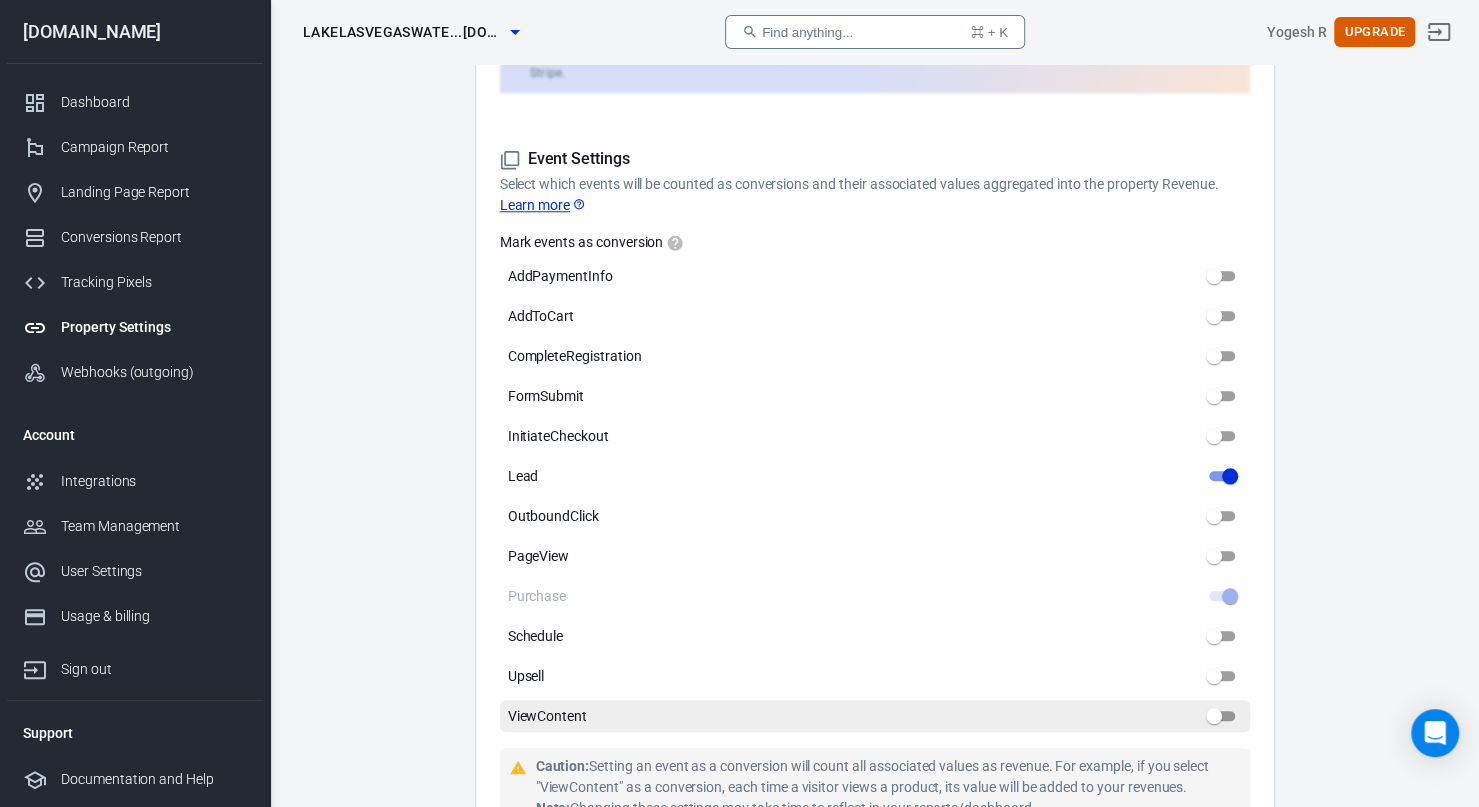 scroll, scrollTop: 901, scrollLeft: 0, axis: vertical 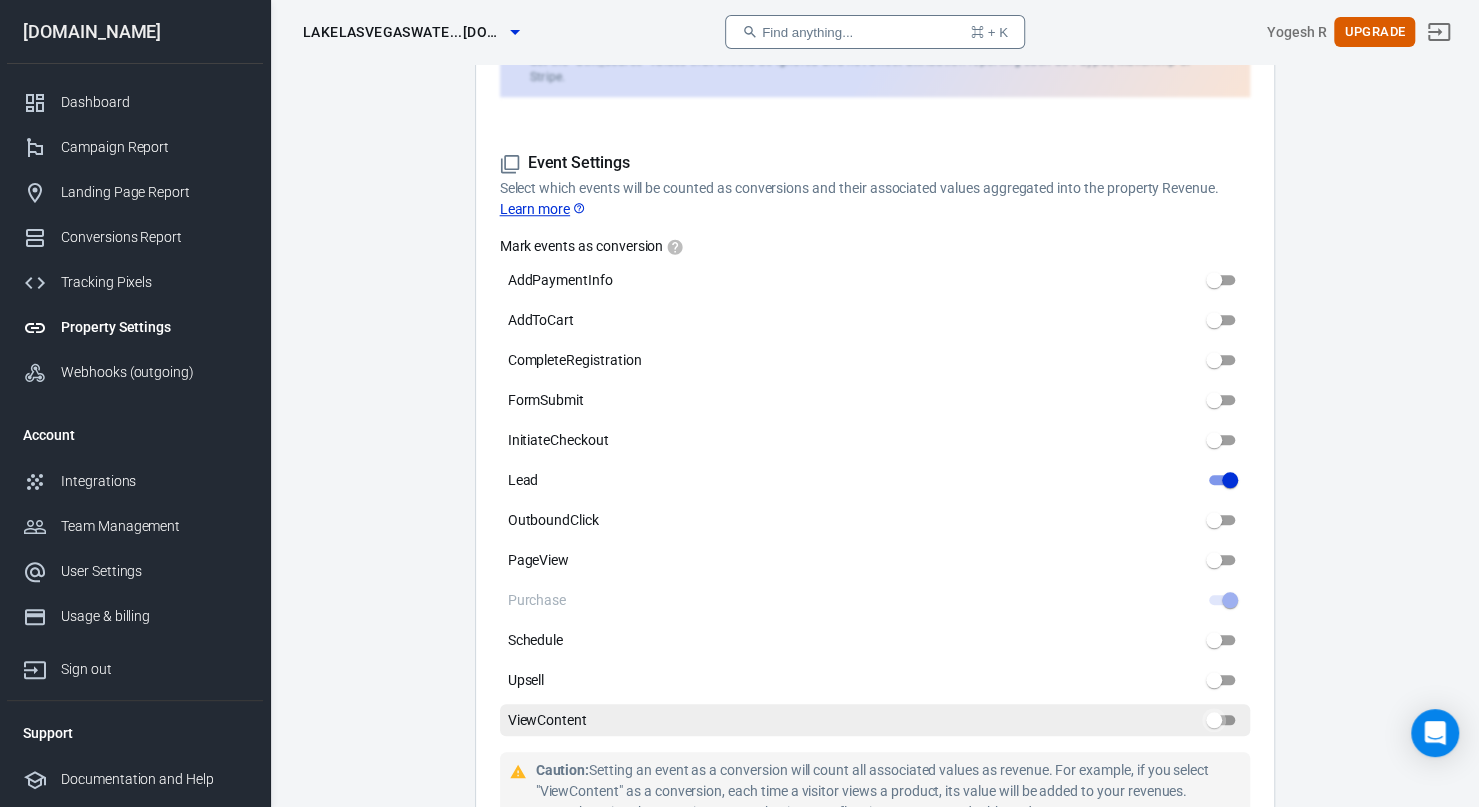 click on "ViewContent" at bounding box center (1214, 720) 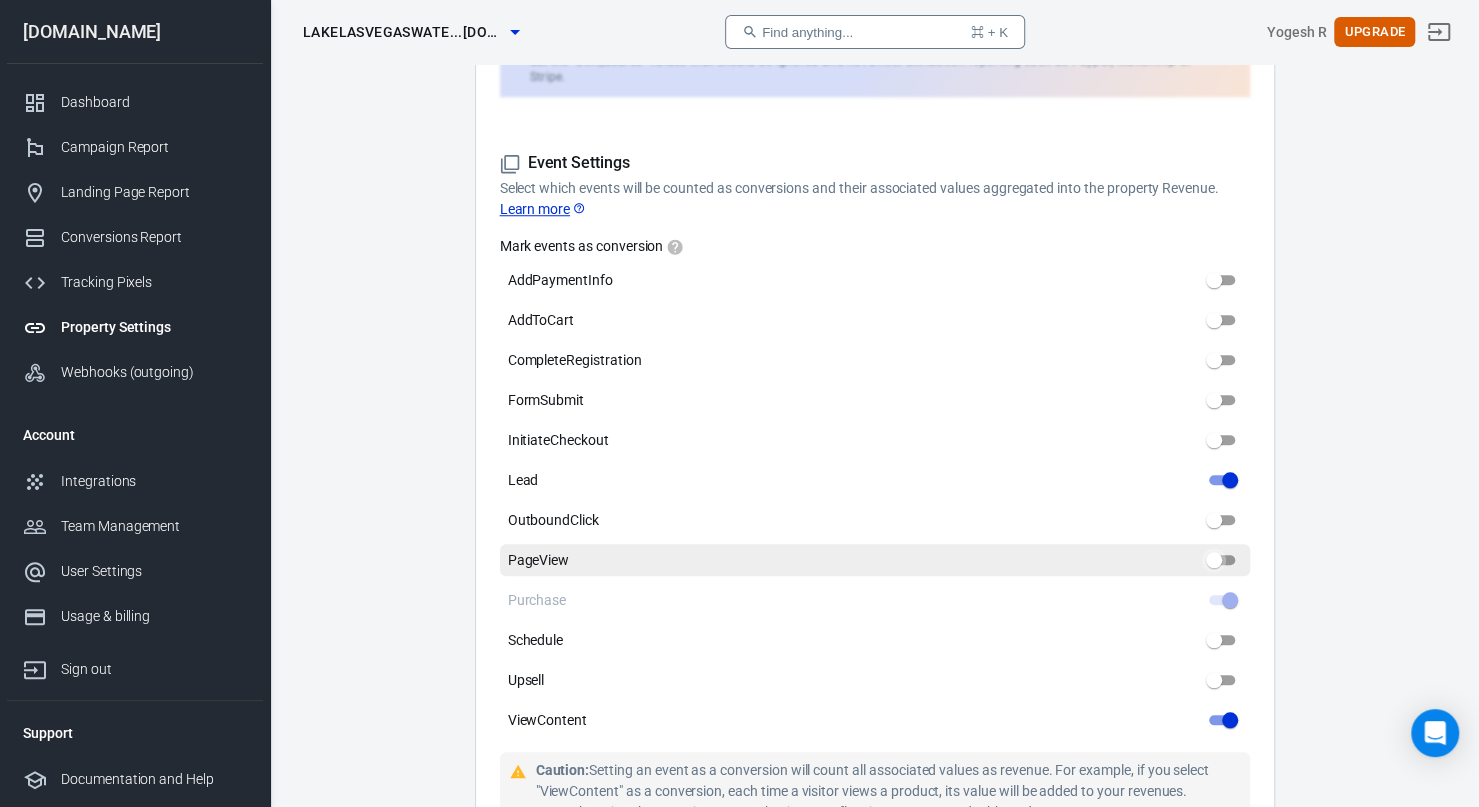 click on "PageView" at bounding box center (1214, 560) 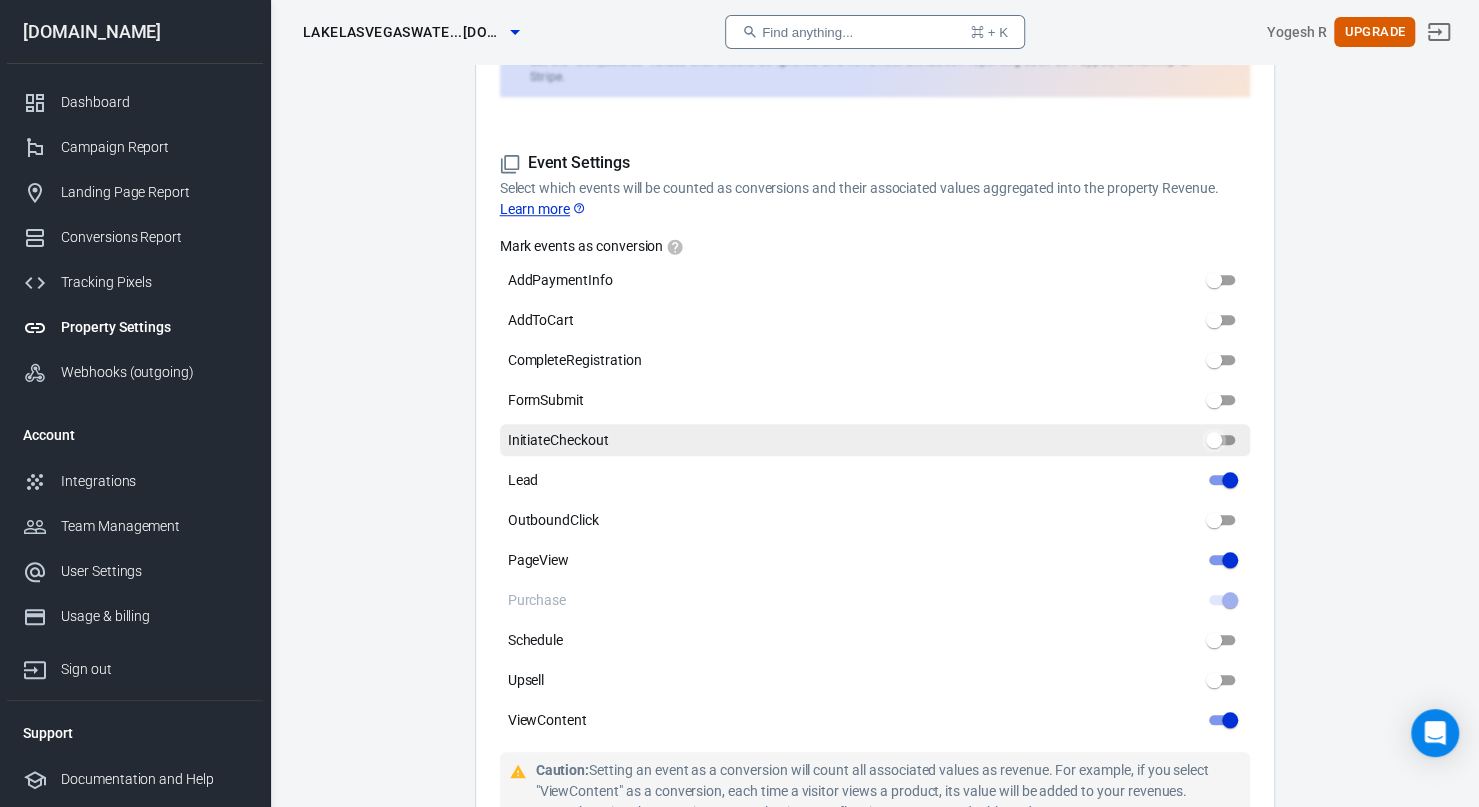 click on "InitiateCheckout" at bounding box center (1214, 440) 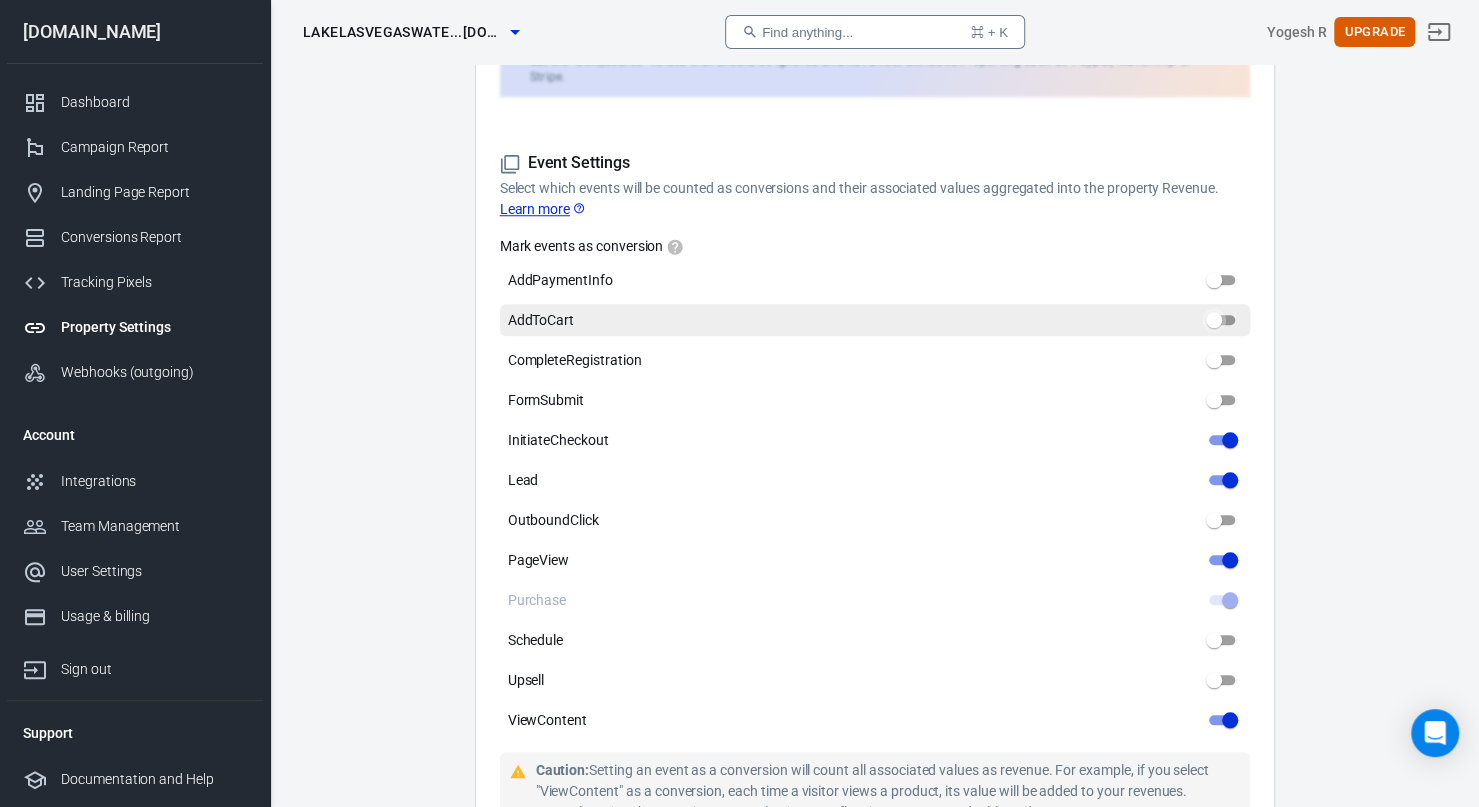 click on "AddToCart" at bounding box center [1214, 320] 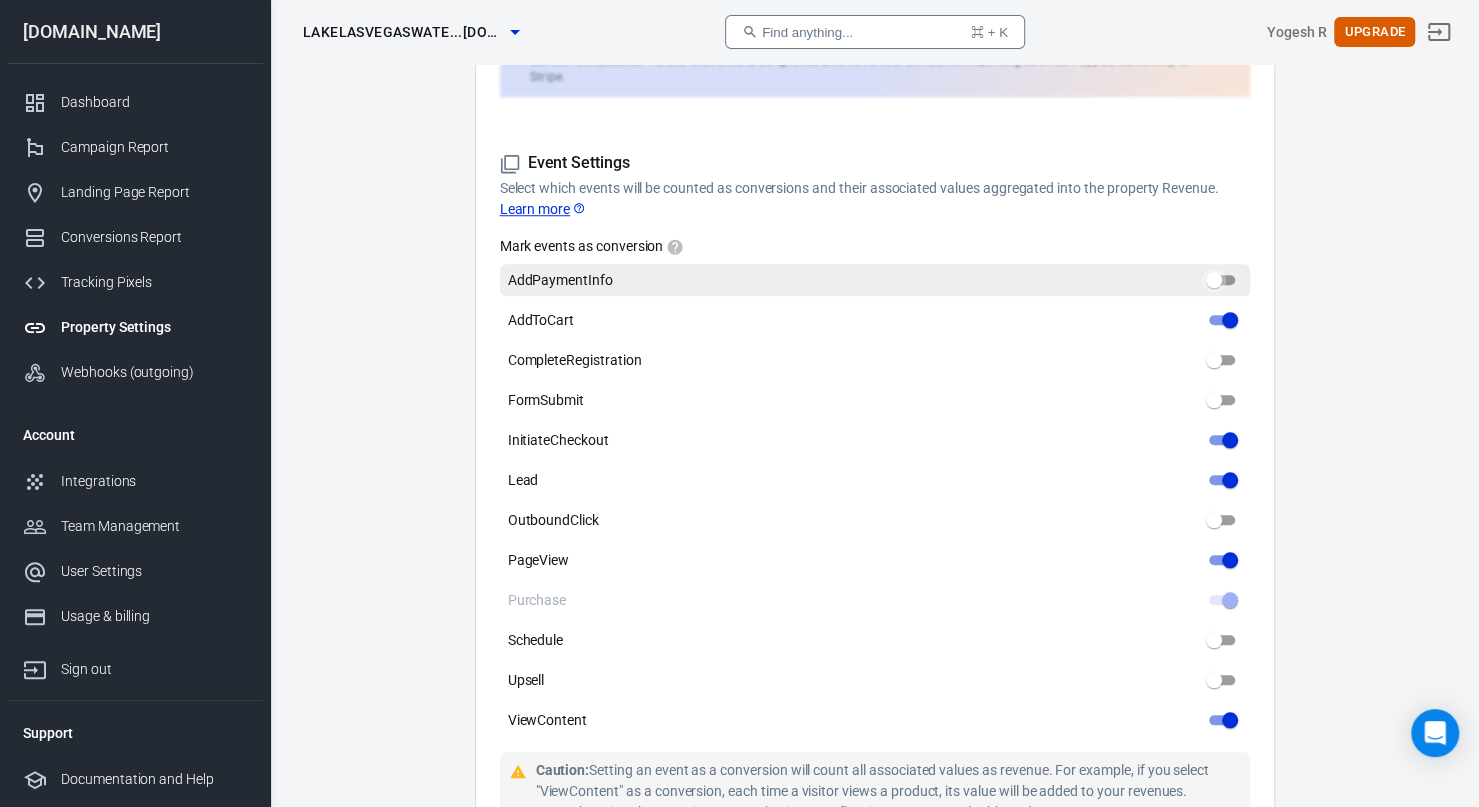 click on "AddPaymentInfo" at bounding box center (1214, 280) 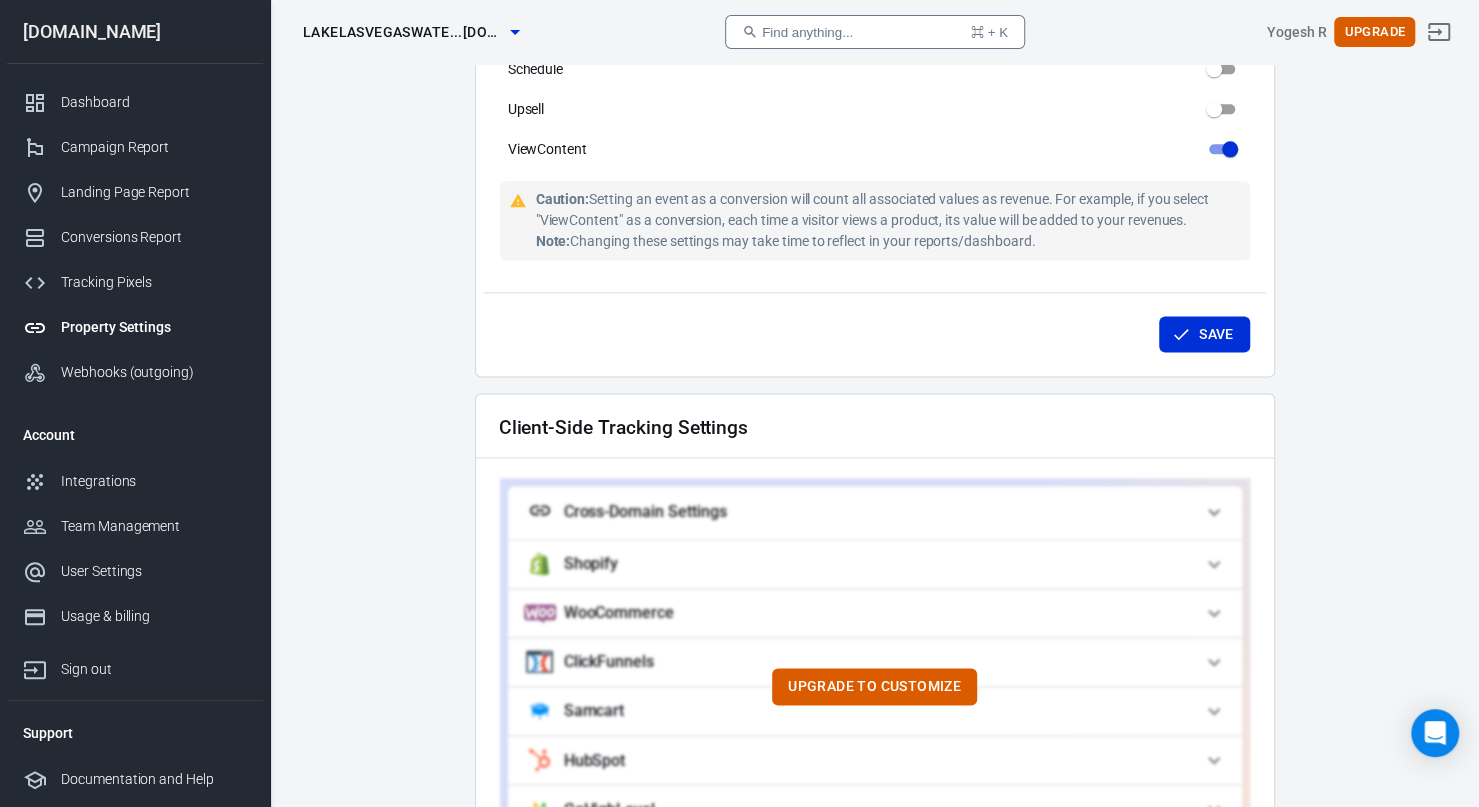 scroll, scrollTop: 1473, scrollLeft: 0, axis: vertical 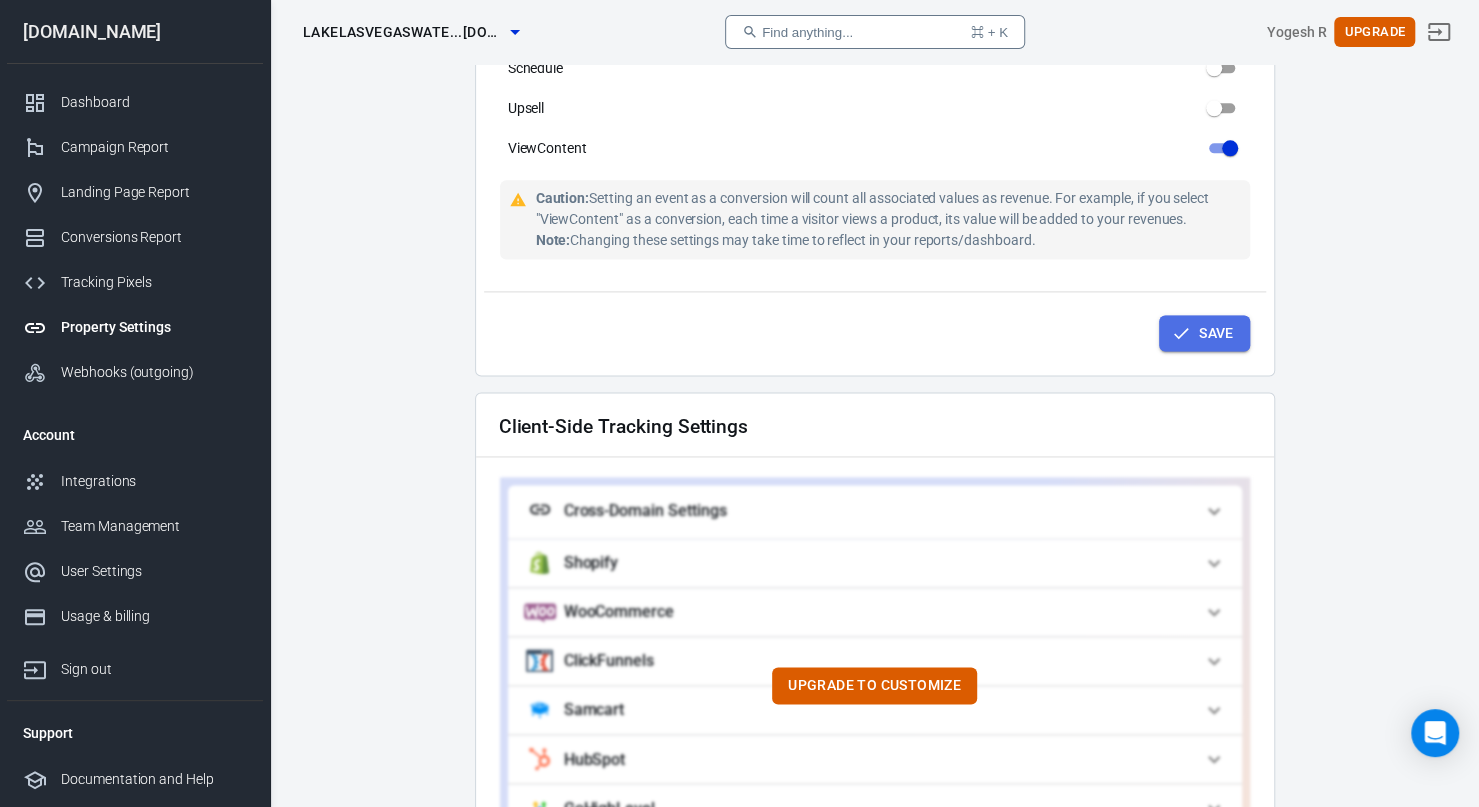click on "Save" at bounding box center [1216, 333] 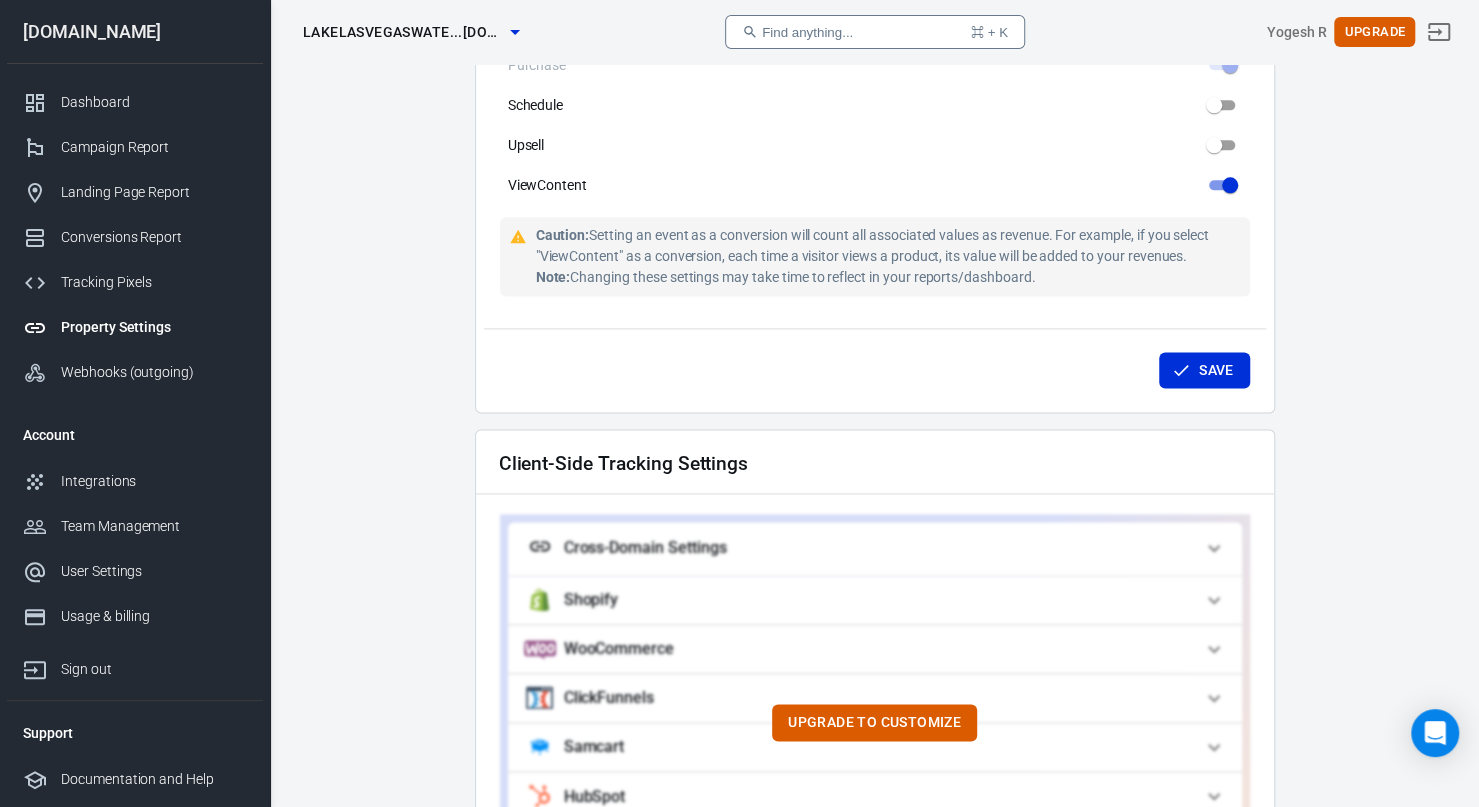 scroll, scrollTop: 1435, scrollLeft: 0, axis: vertical 